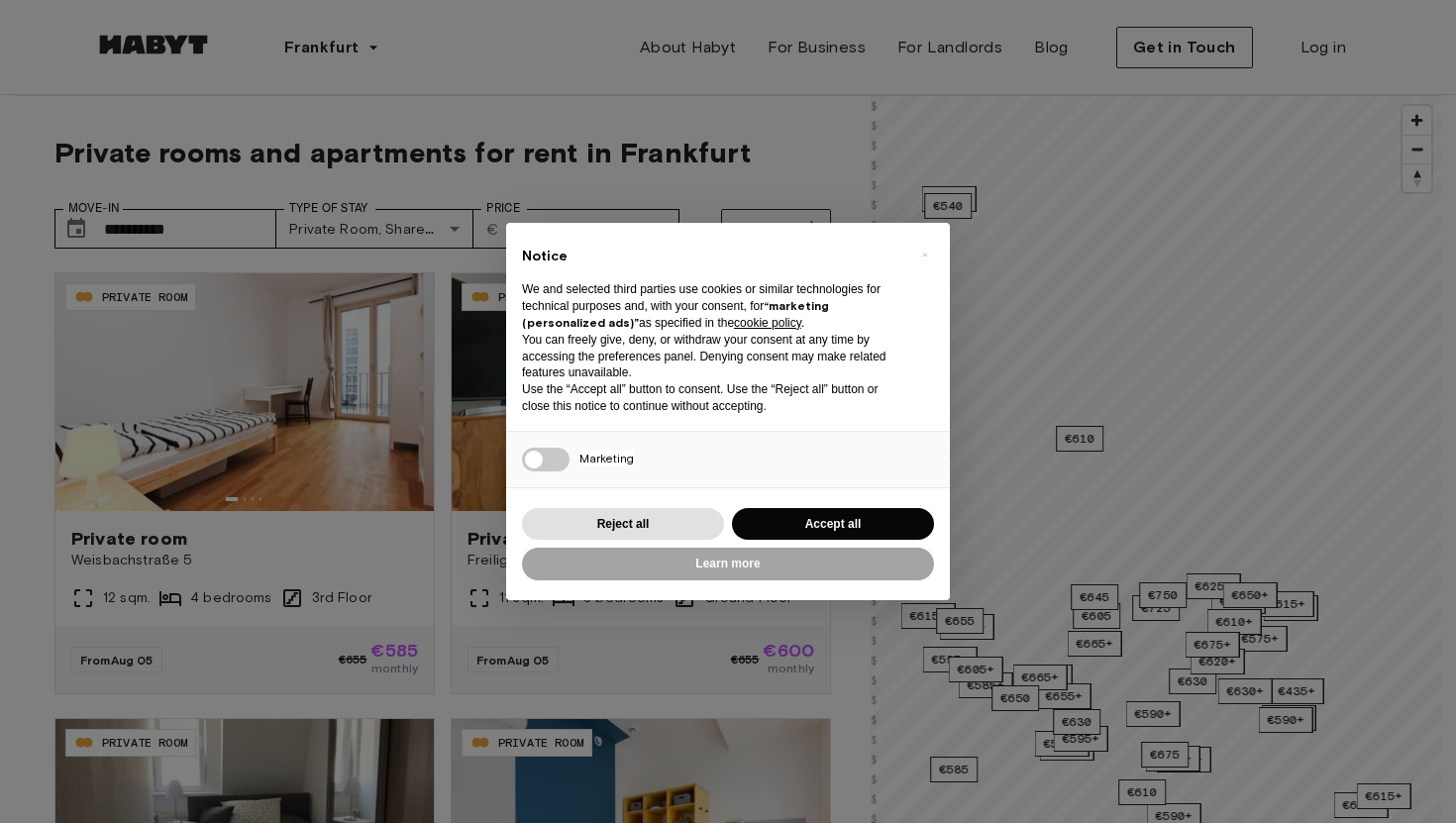 scroll, scrollTop: 0, scrollLeft: 0, axis: both 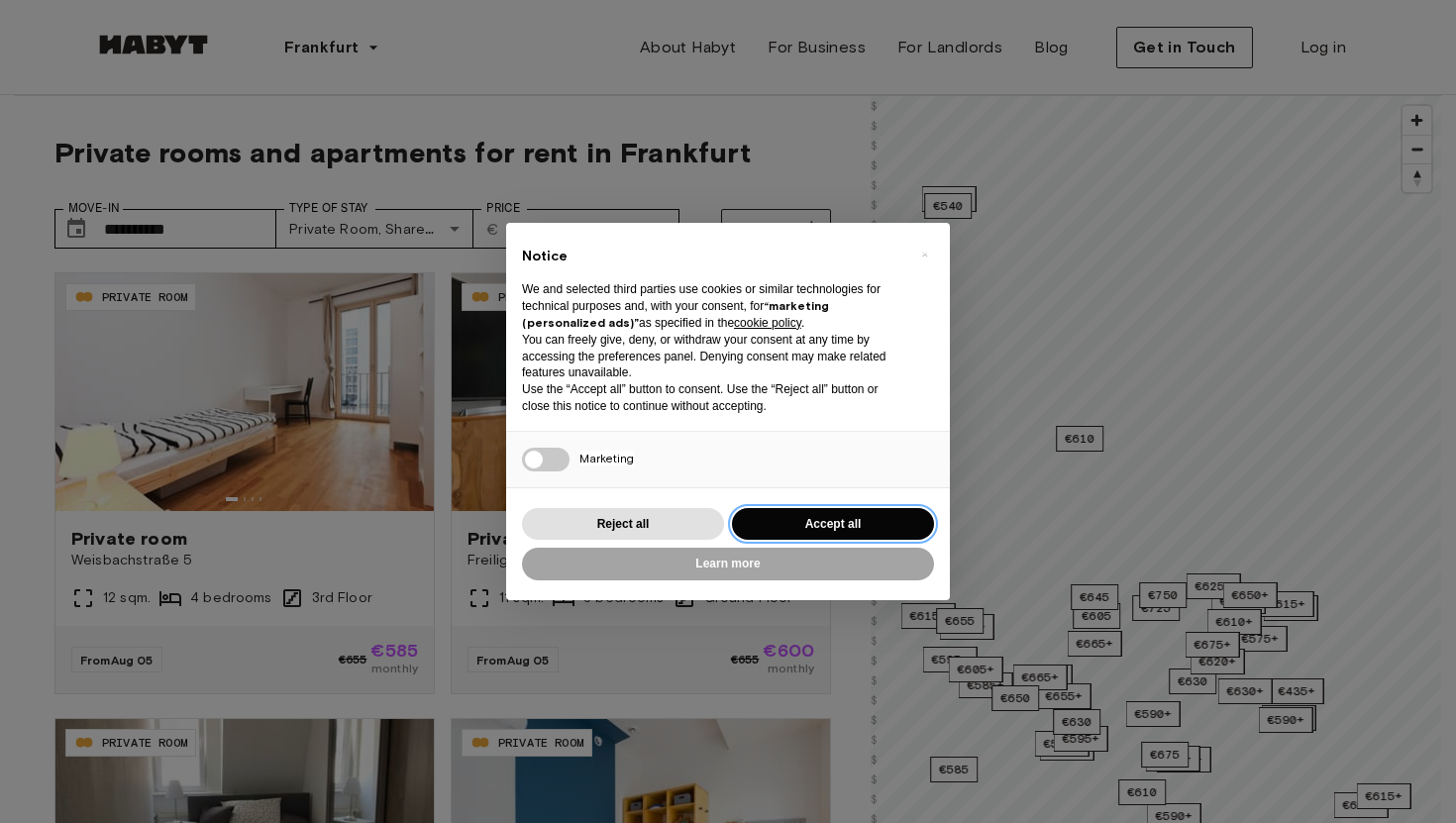 click on "Accept all" at bounding box center (833, 524) 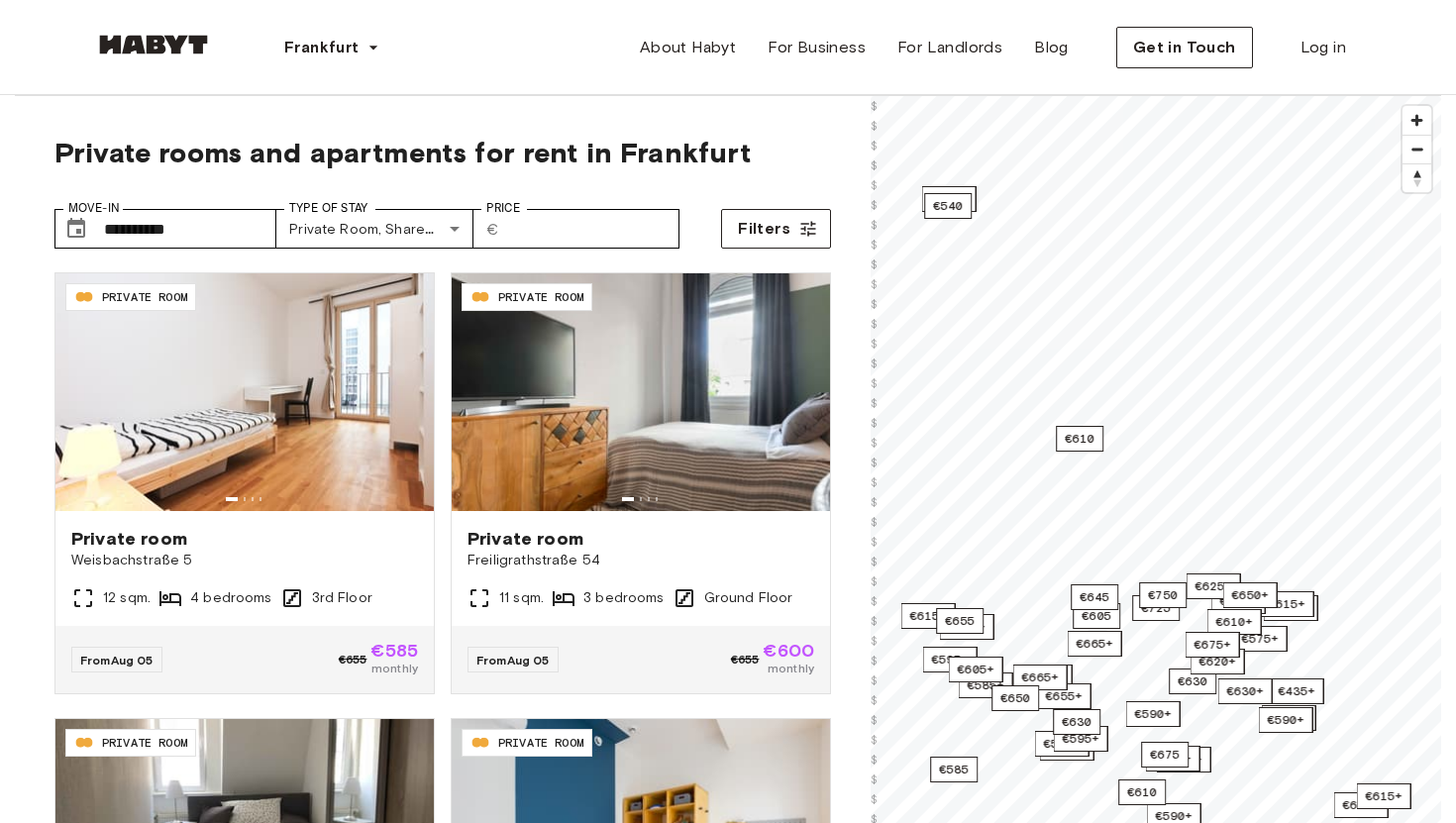 scroll, scrollTop: 0, scrollLeft: 0, axis: both 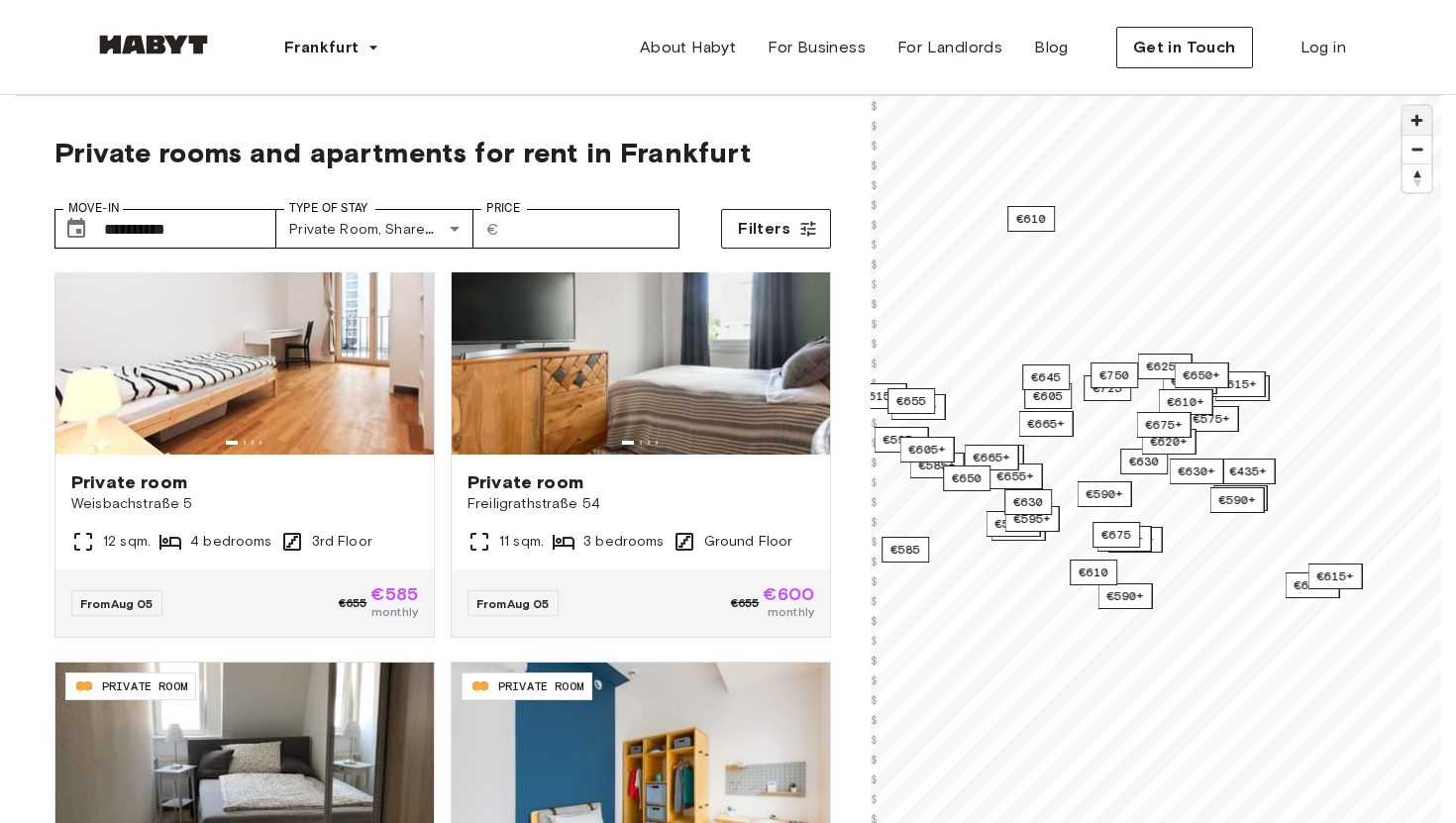 click at bounding box center (1416, 120) 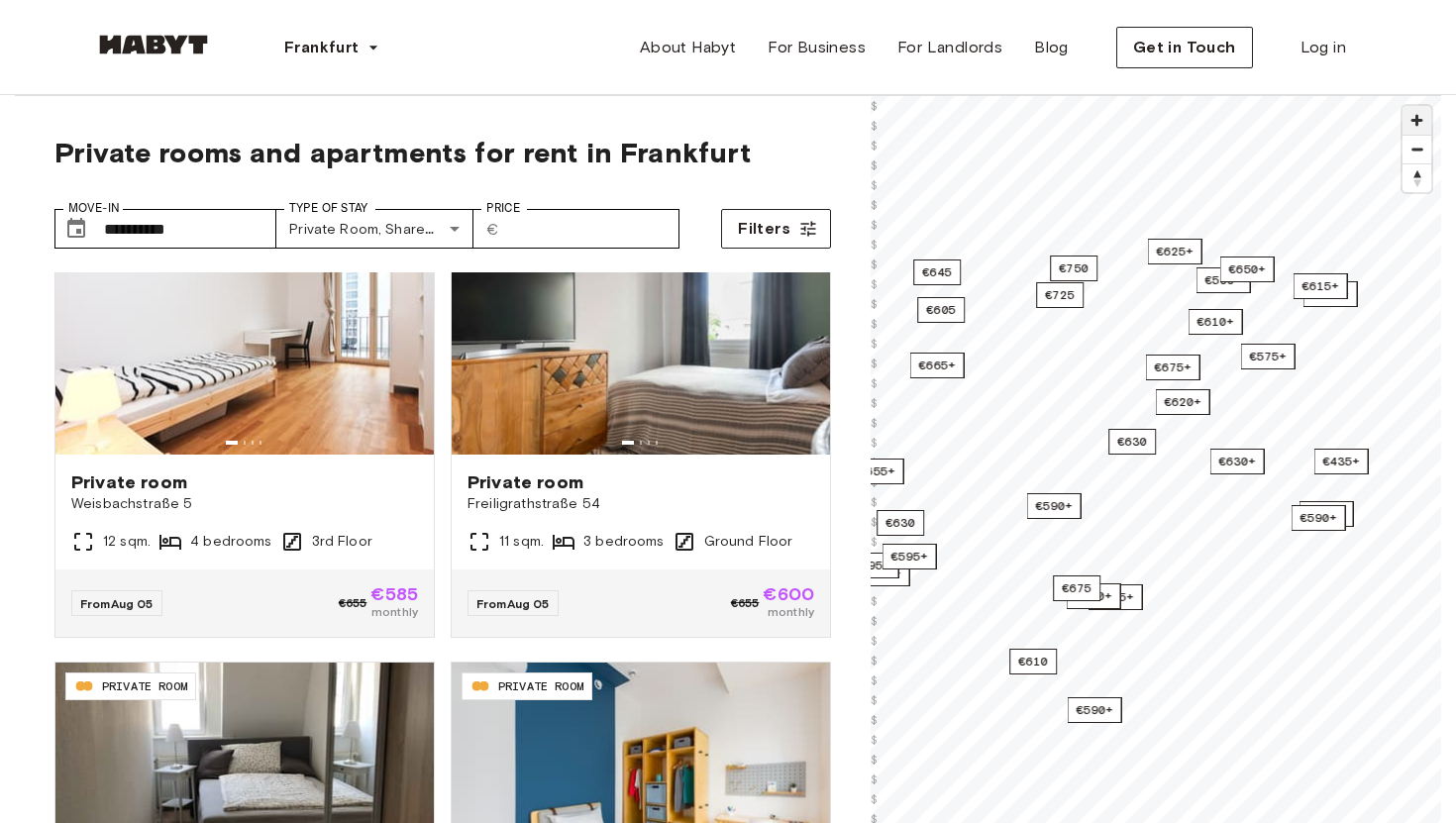 click at bounding box center (1416, 120) 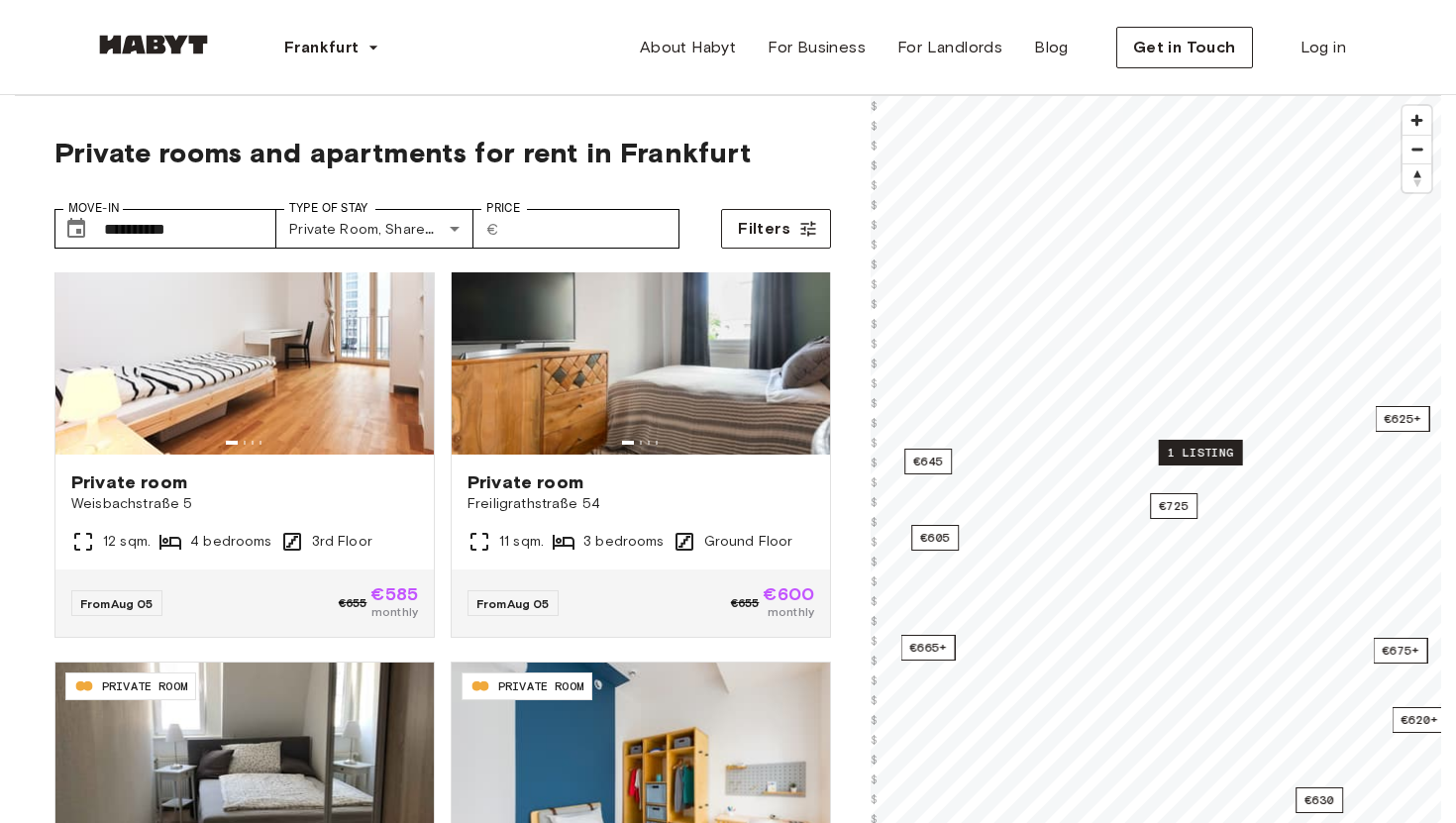 click on "1 listing" at bounding box center [1200, 453] 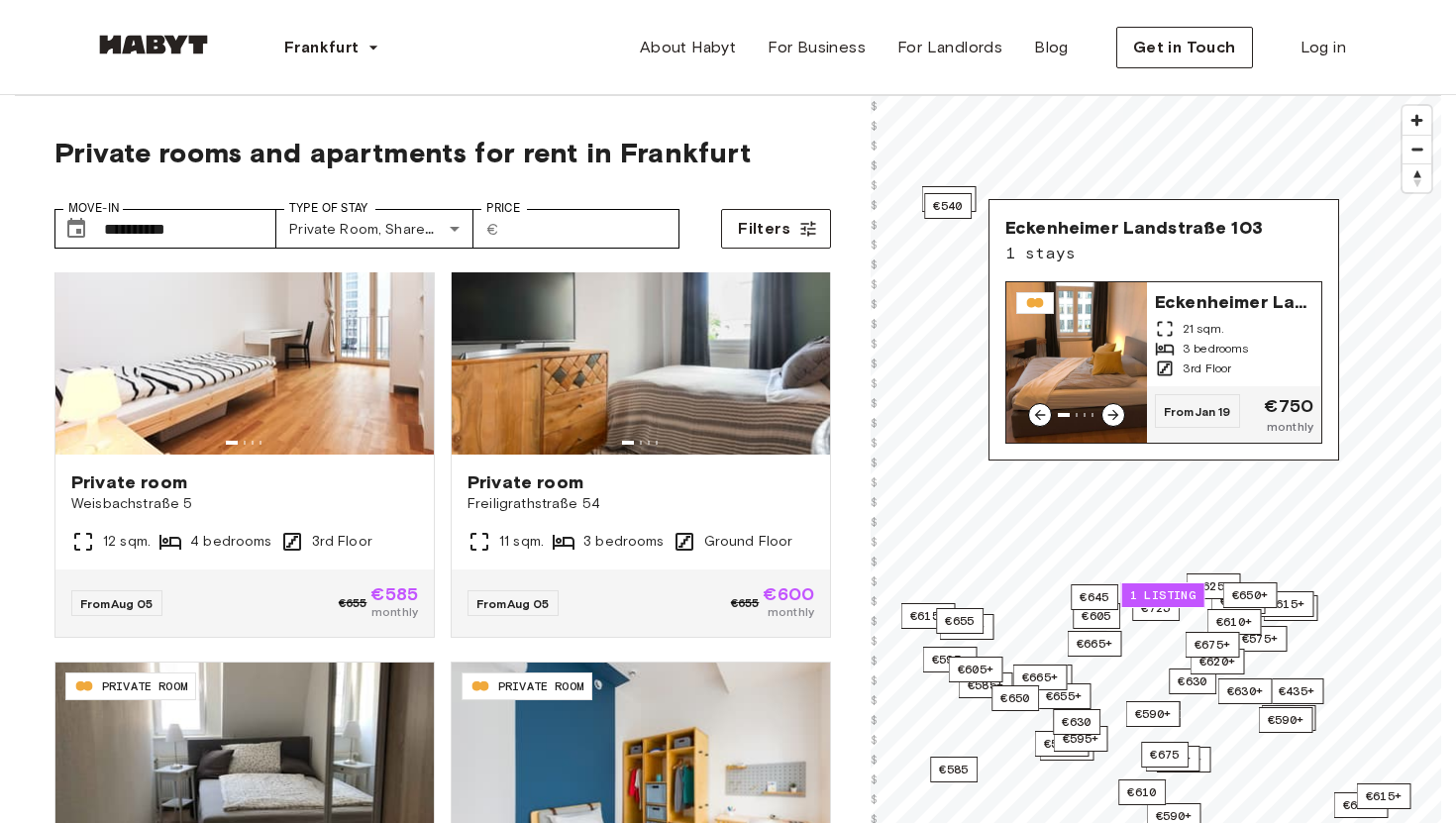 click on "Eckenheimer Landstraße 103" at bounding box center [1234, 300] 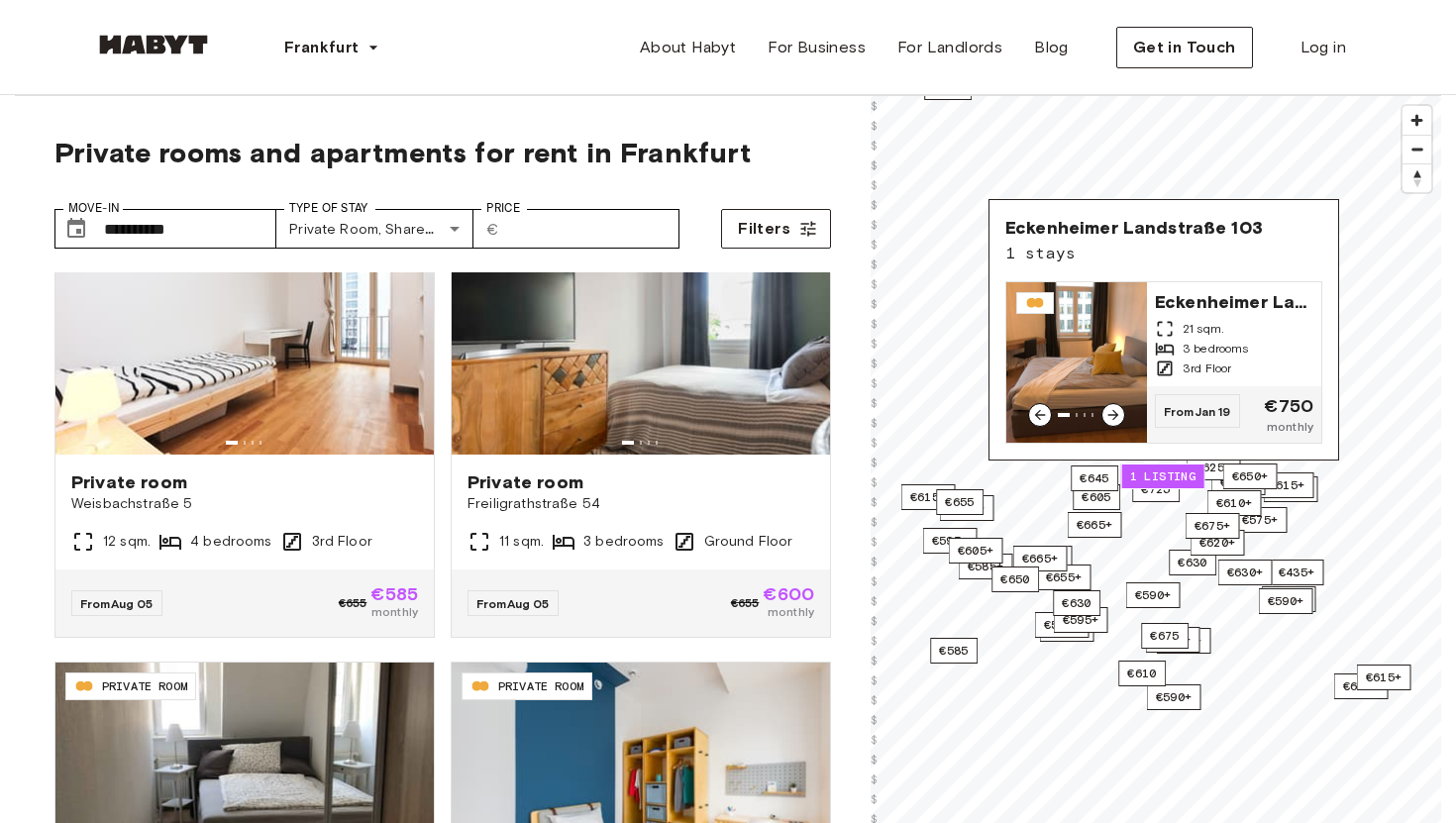 click on "€585+ €600+ €575+ €585+ €435+ €615+ €595+ €630+ €590+ €625+ €610 €615+ €575+ €630 €615+ €625+ €535+ €595+ €595+ €615+ €590+ €605+ €625+ €610+ €610+ €605 €655+ €620+ €665+ €590+ €520+ €590+ €725 €610 €630 €655 €665+ €650+ €650 €540 €675+ €585 €645 1 listing €675 © Mapbox   © OpenStreetMap   Improve this map $ $ $ $ $ $ $ $ $ $ $ $ $ $ $ $ $ $ $ $ $ $ $ $ $ $ $ $ $ $ $ $ $ $ $ $ $ $ $ $ $ $ $ $ $ Eckenheimer Landstraße 103 1 stays Eckenheimer Landstraße 103 21 sqm. 3 bedrooms 3rd Floor From  Jan 19 €750 monthly" at bounding box center (1156, 507) 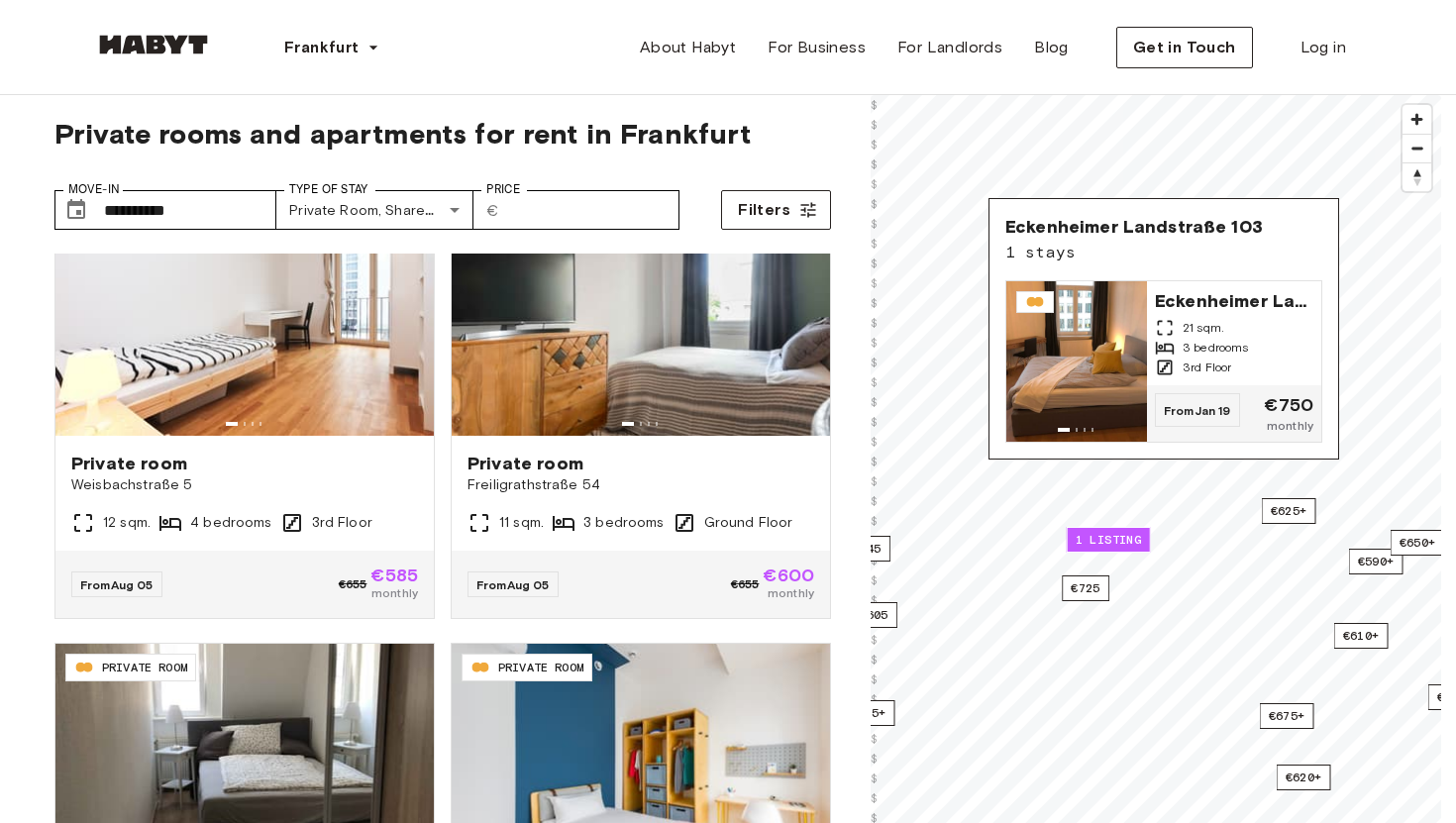 scroll, scrollTop: 24, scrollLeft: 0, axis: vertical 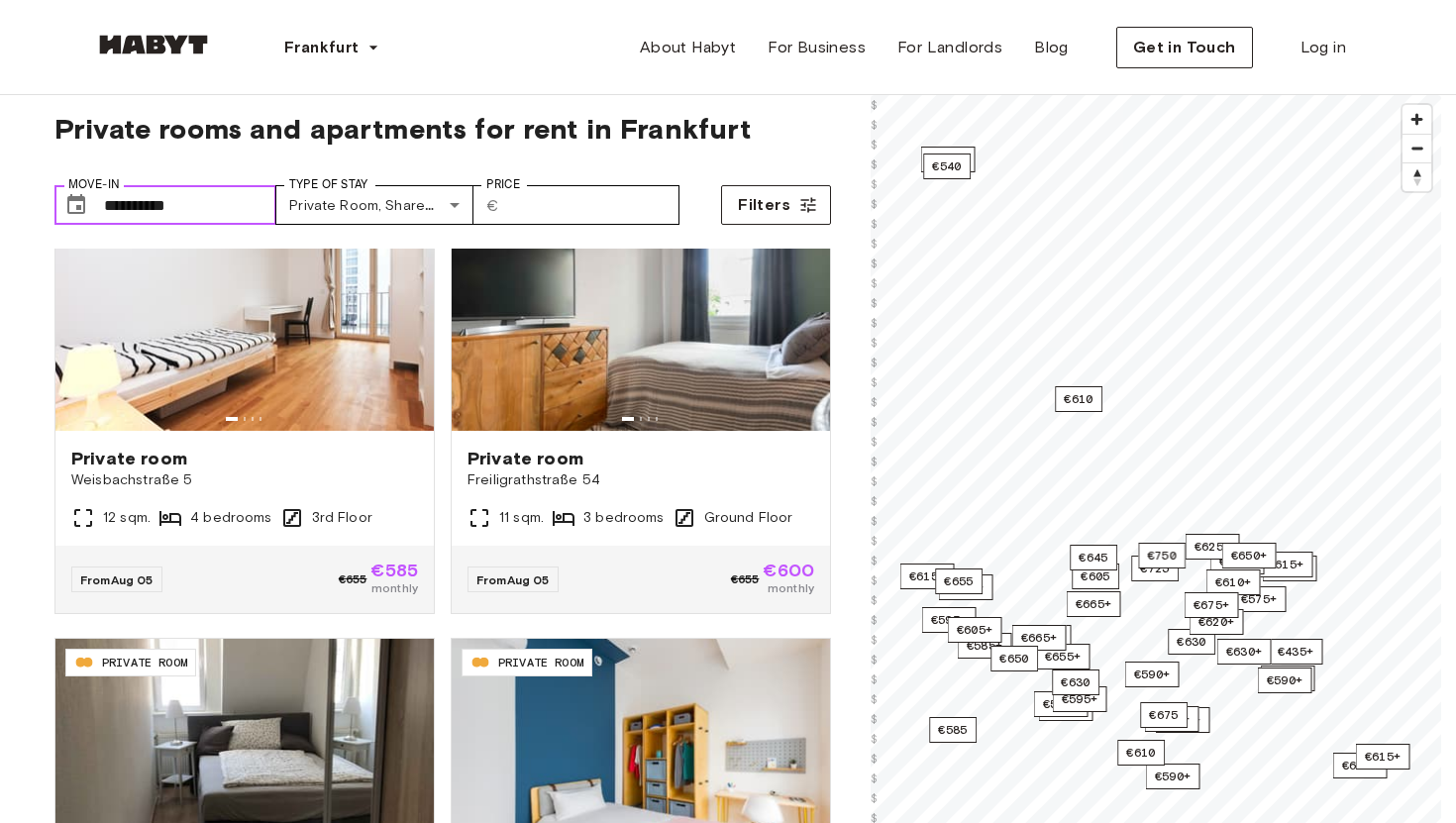 click on "**********" at bounding box center (190, 205) 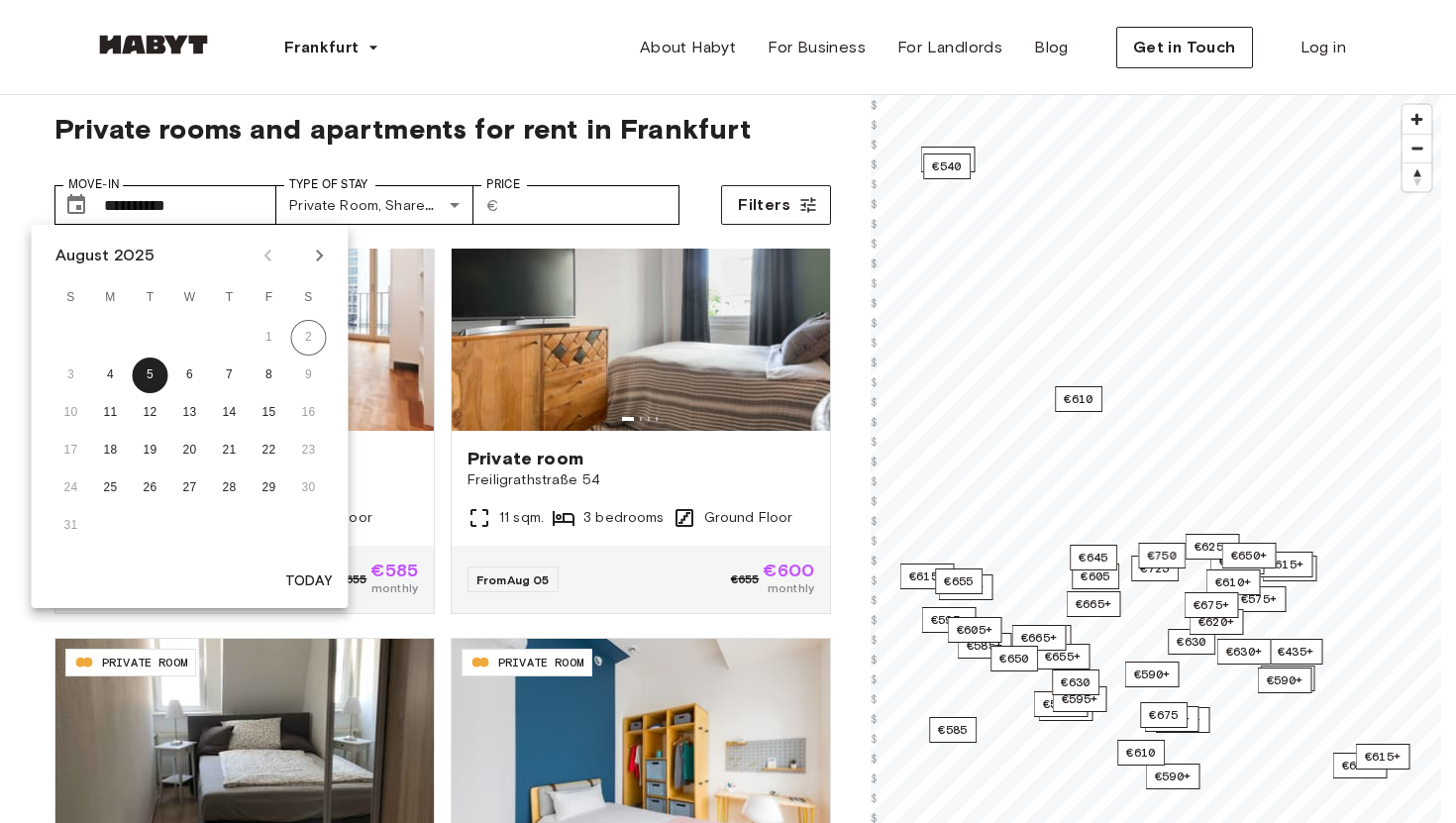 type 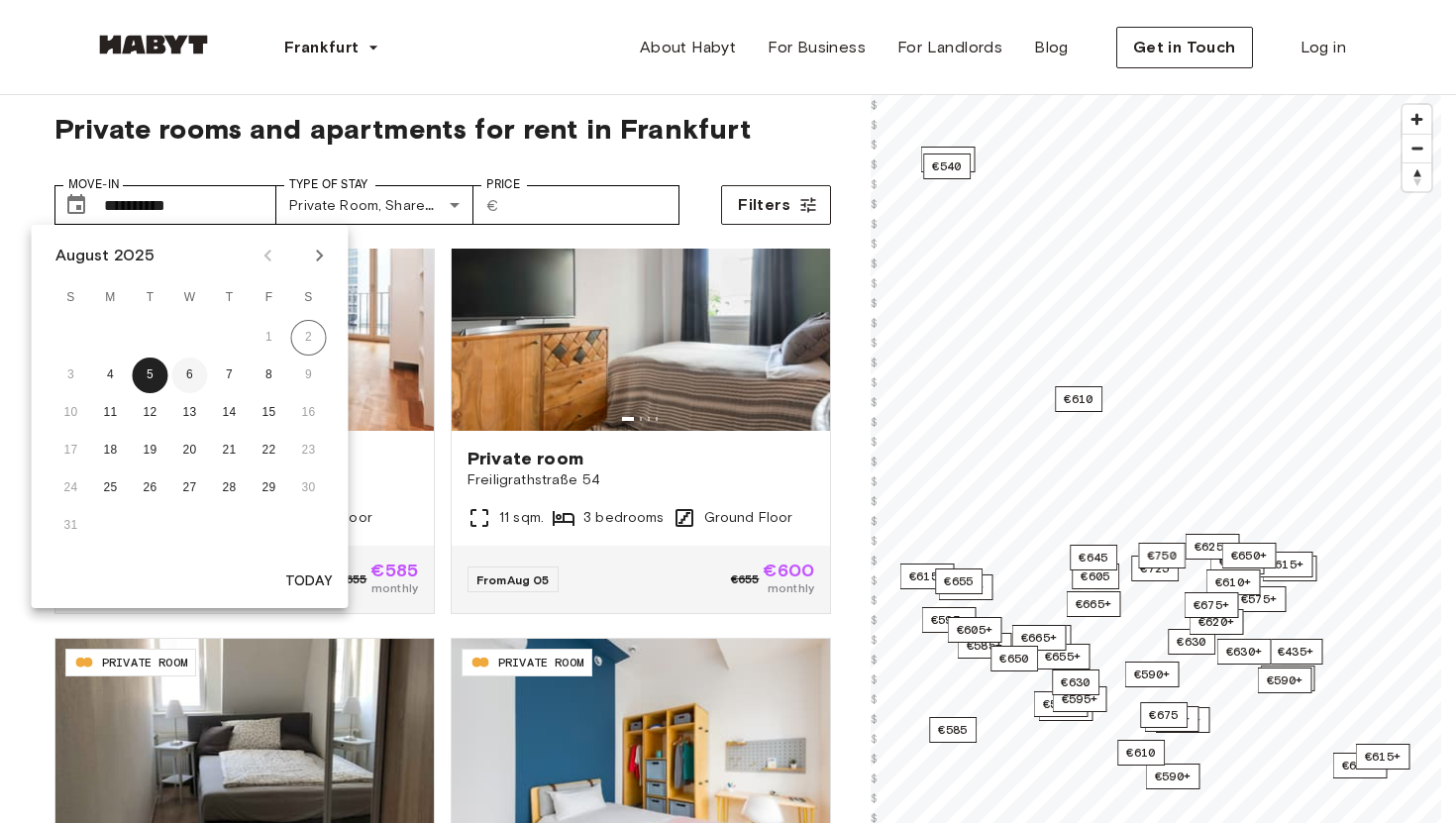 type 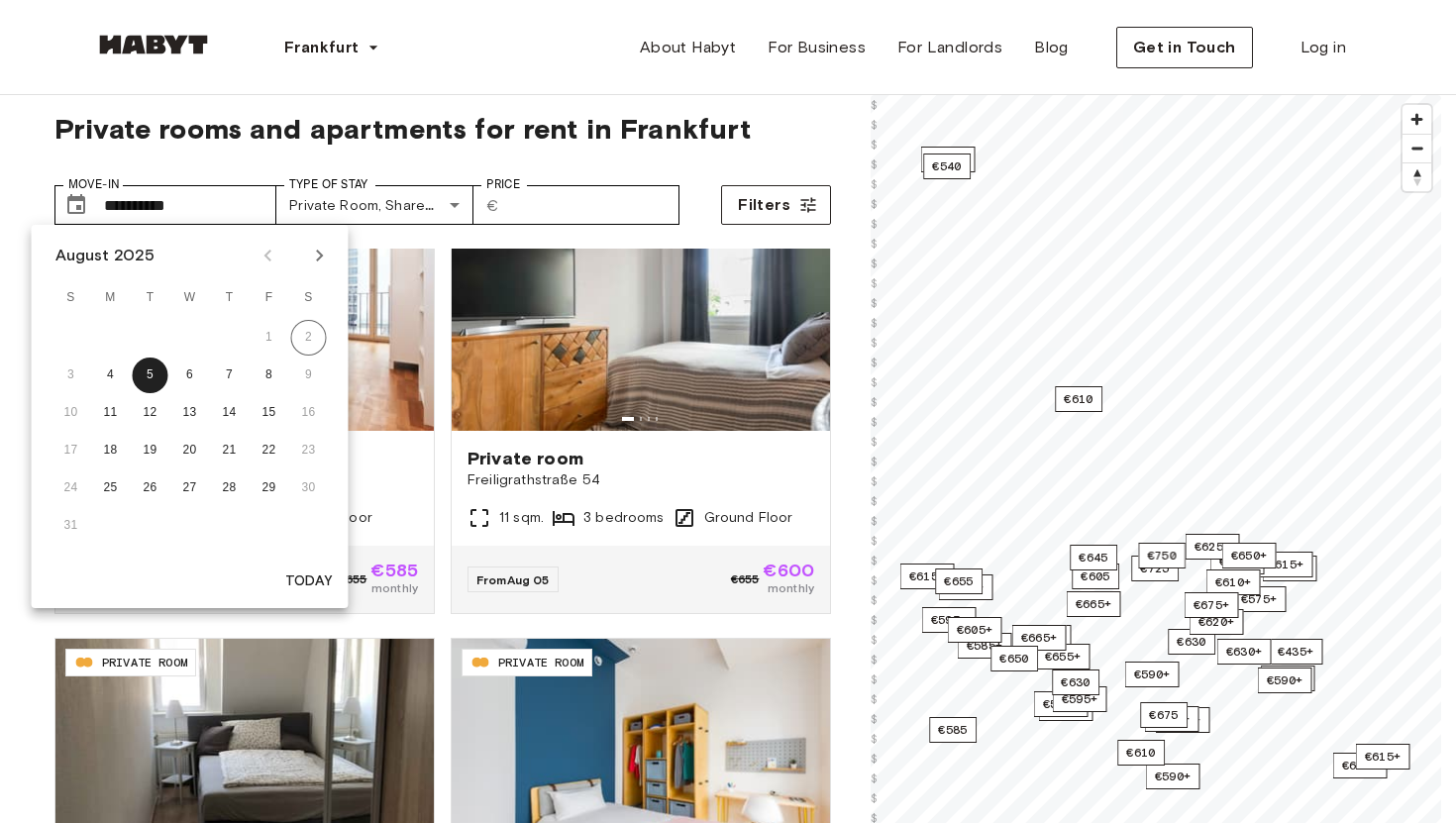 click on "**********" at bounding box center (443, 197) 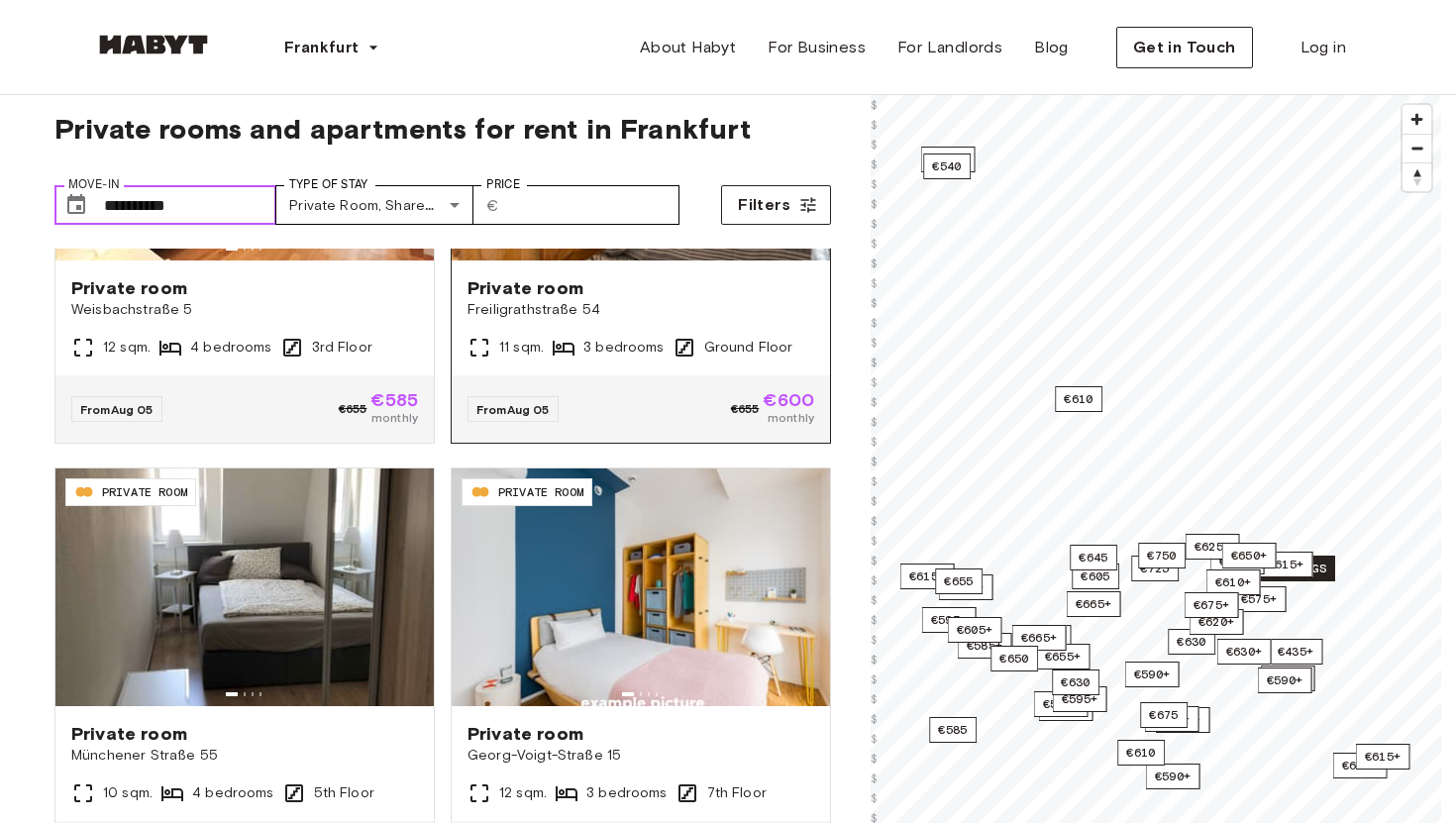 scroll, scrollTop: 229, scrollLeft: 0, axis: vertical 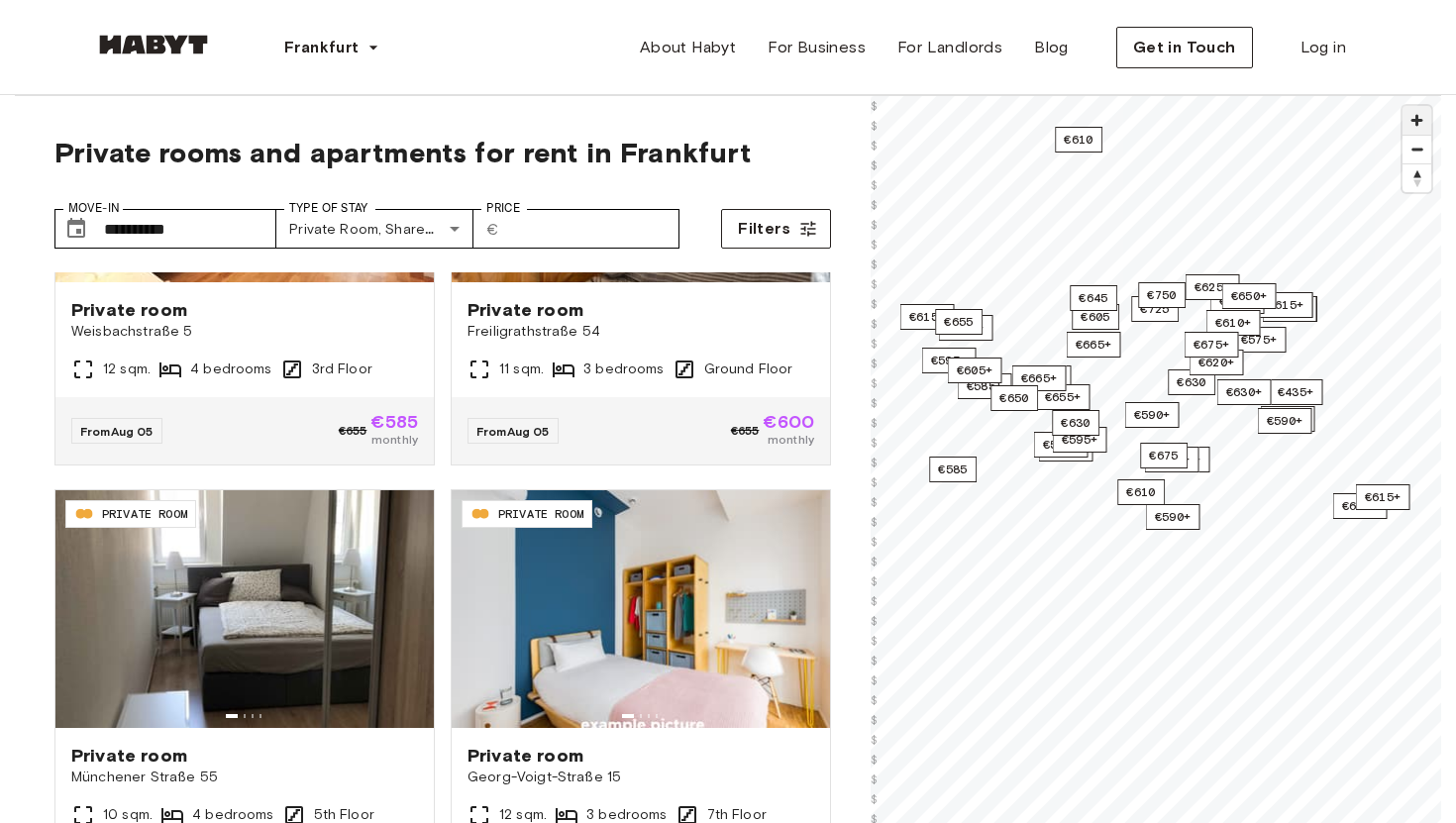 click at bounding box center [1416, 120] 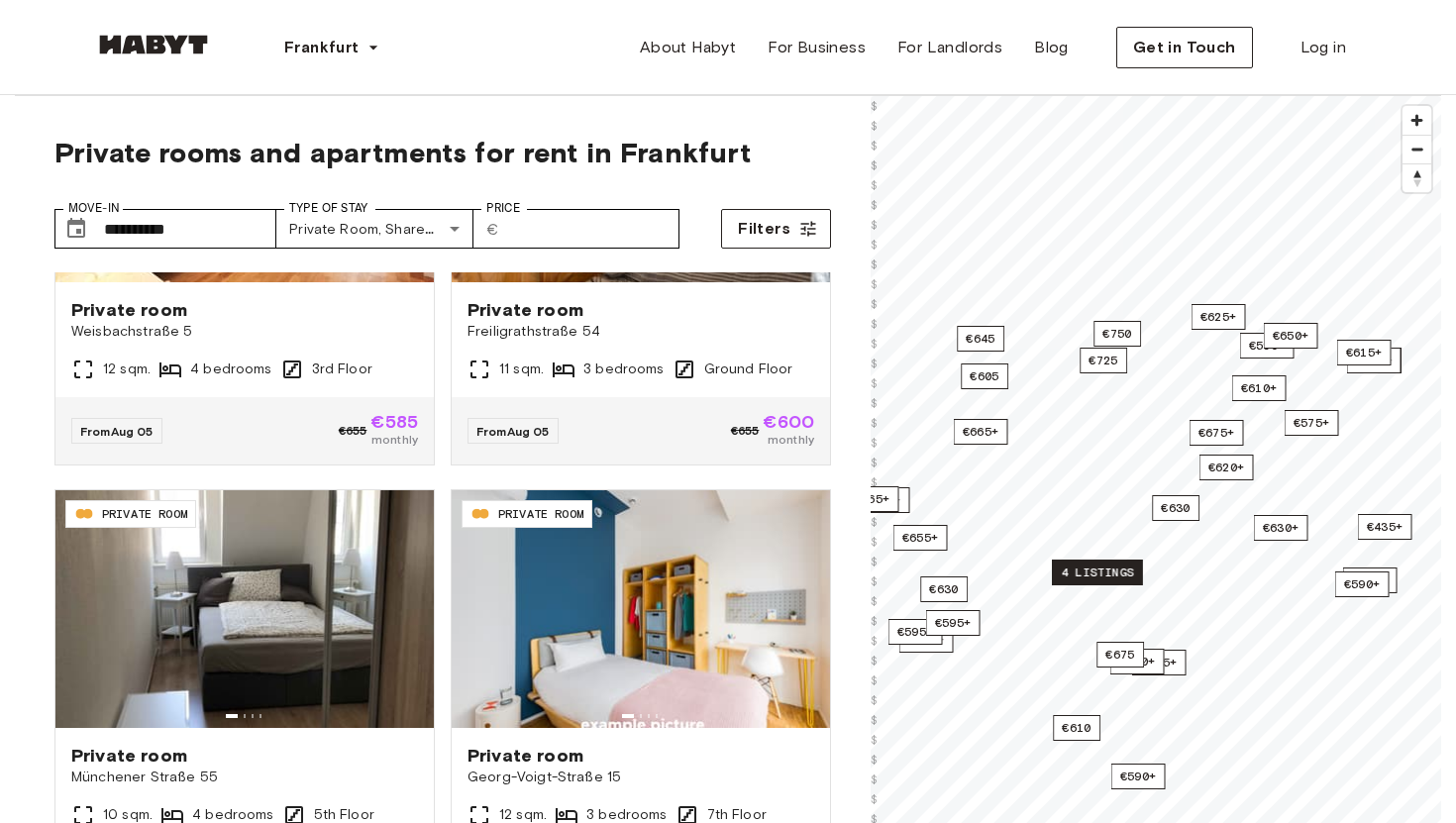 click on "4 listings" at bounding box center (1097, 572) 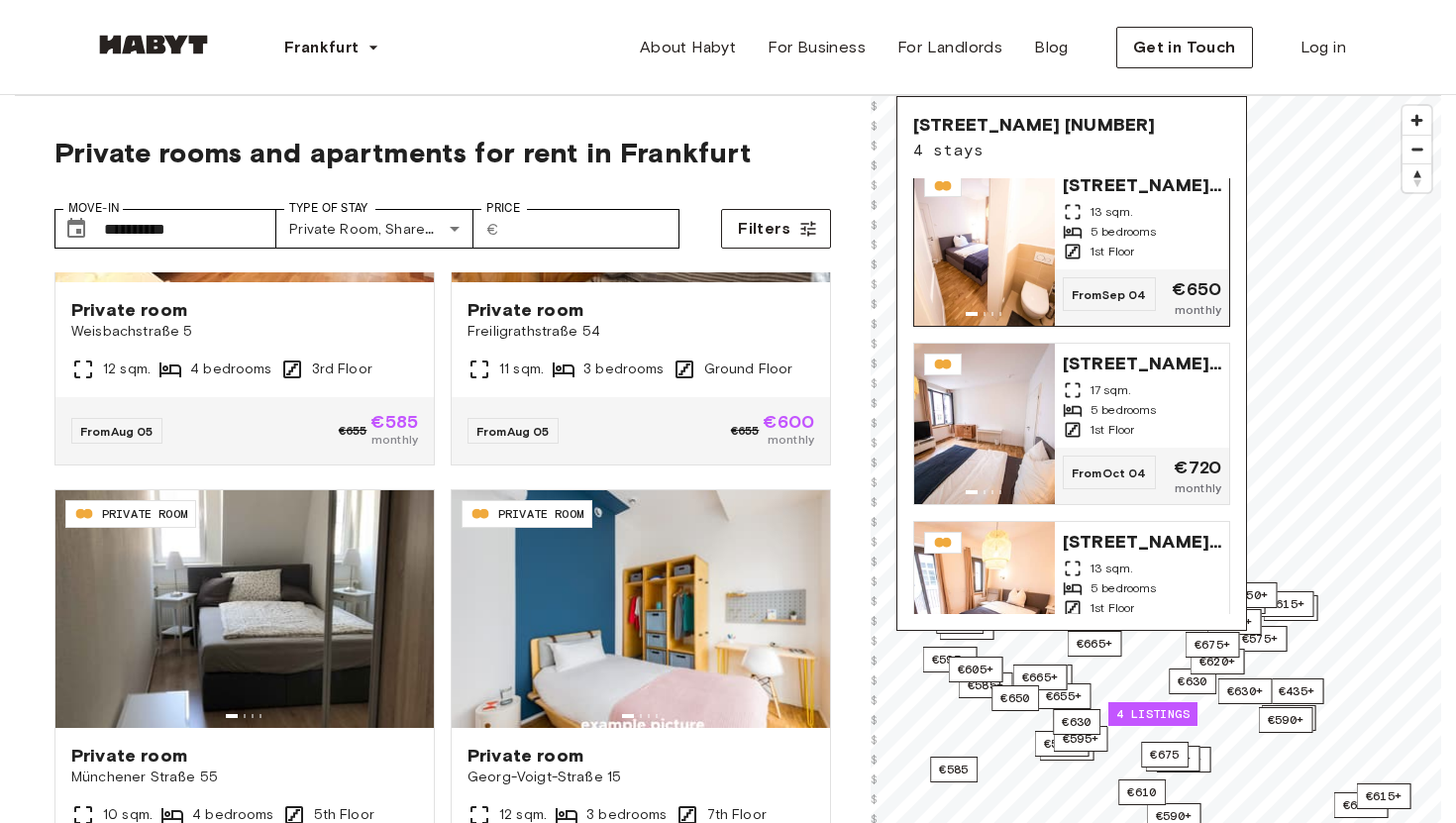 scroll, scrollTop: 260, scrollLeft: 0, axis: vertical 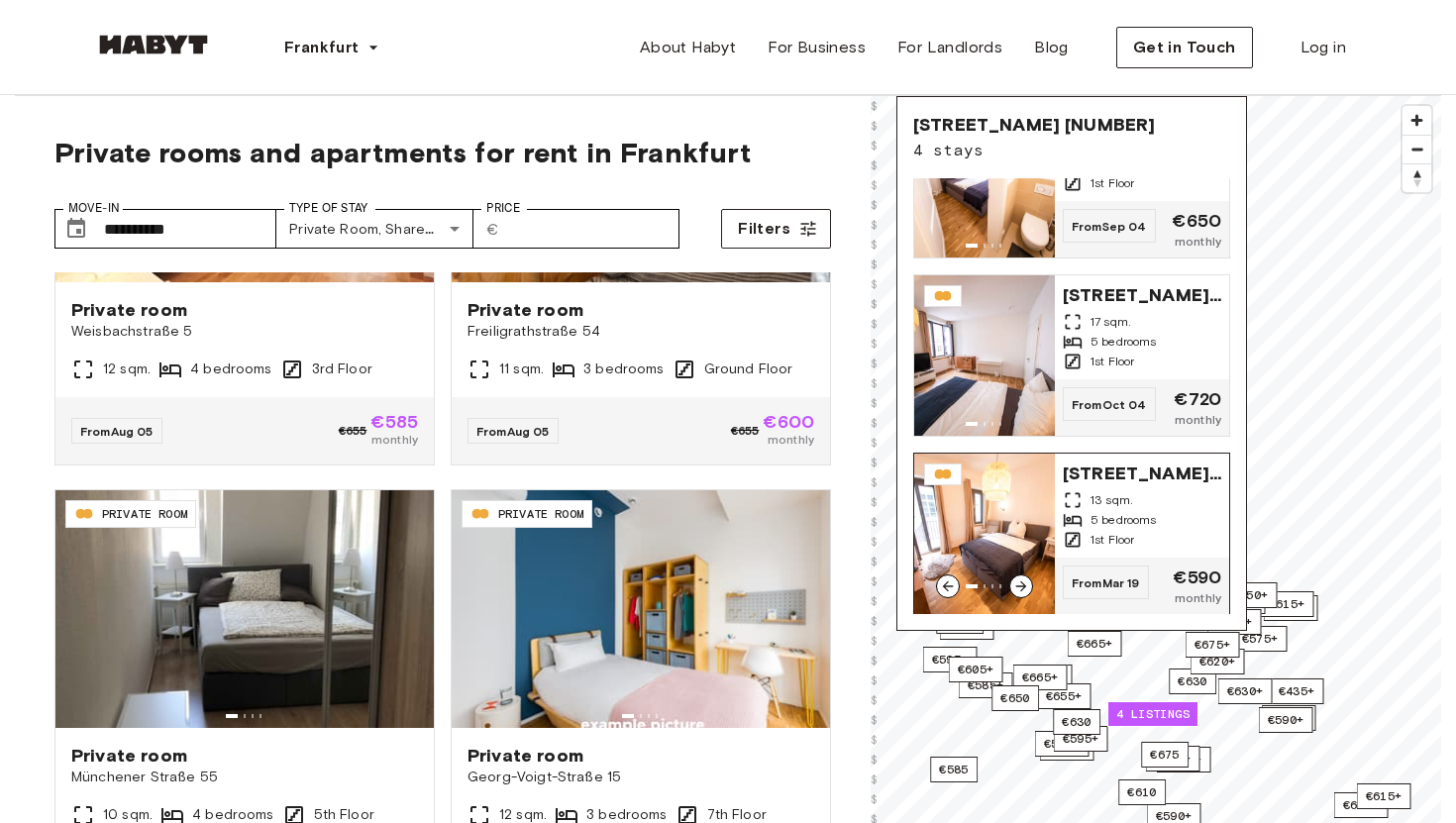 click on "Braubachstraße 25" at bounding box center [1142, 471] 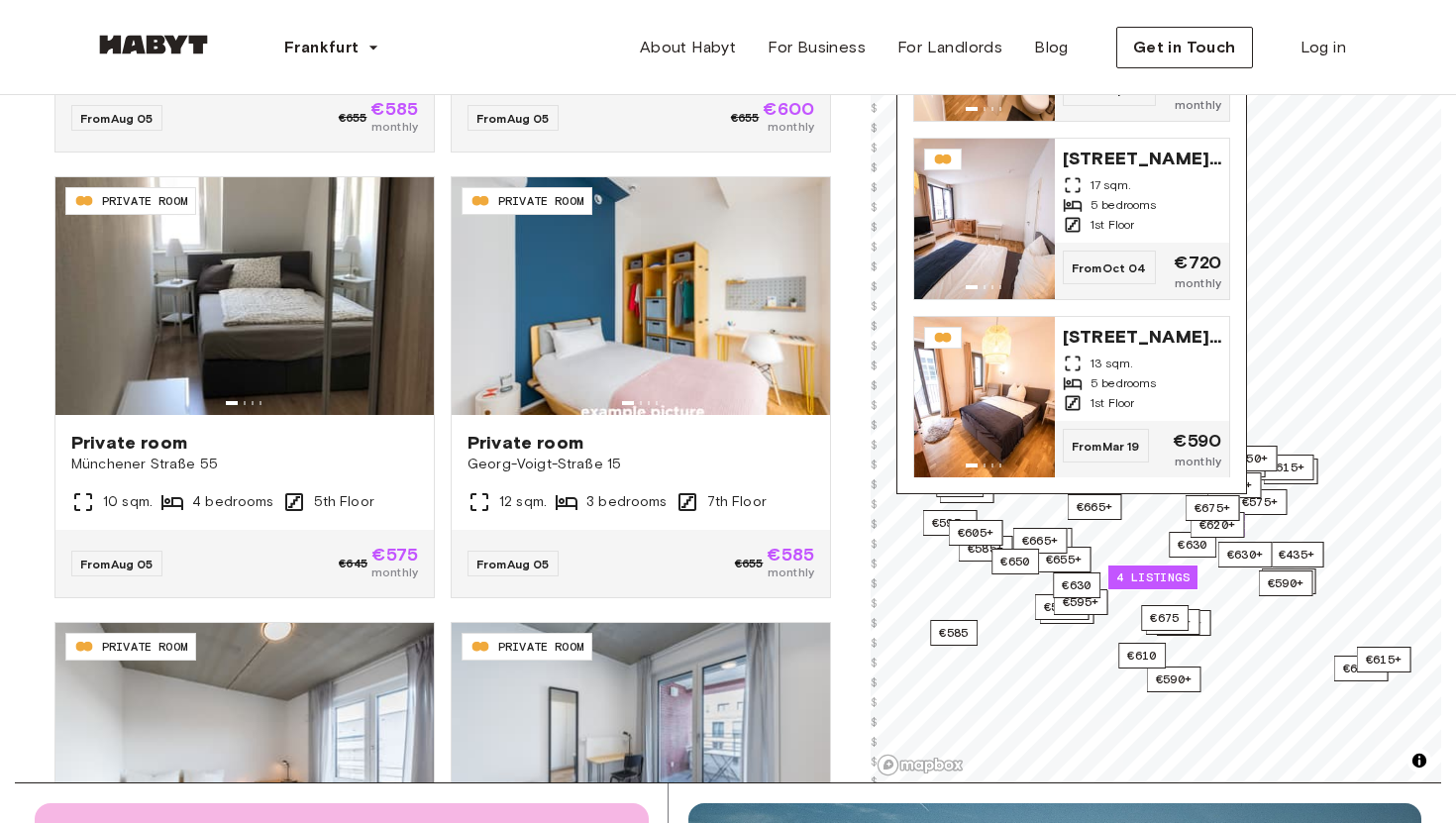 scroll, scrollTop: 322, scrollLeft: 0, axis: vertical 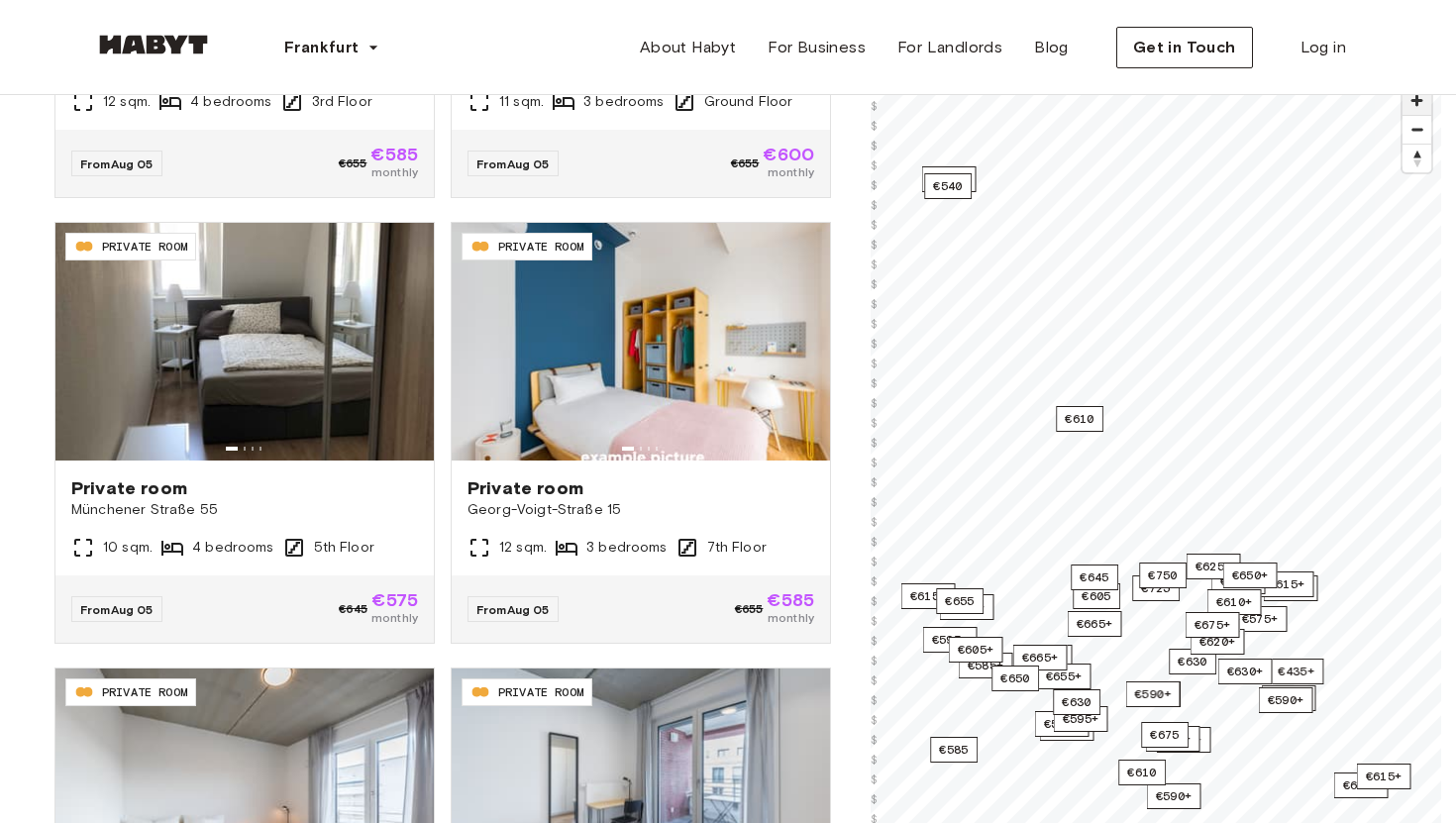 click at bounding box center [1416, 100] 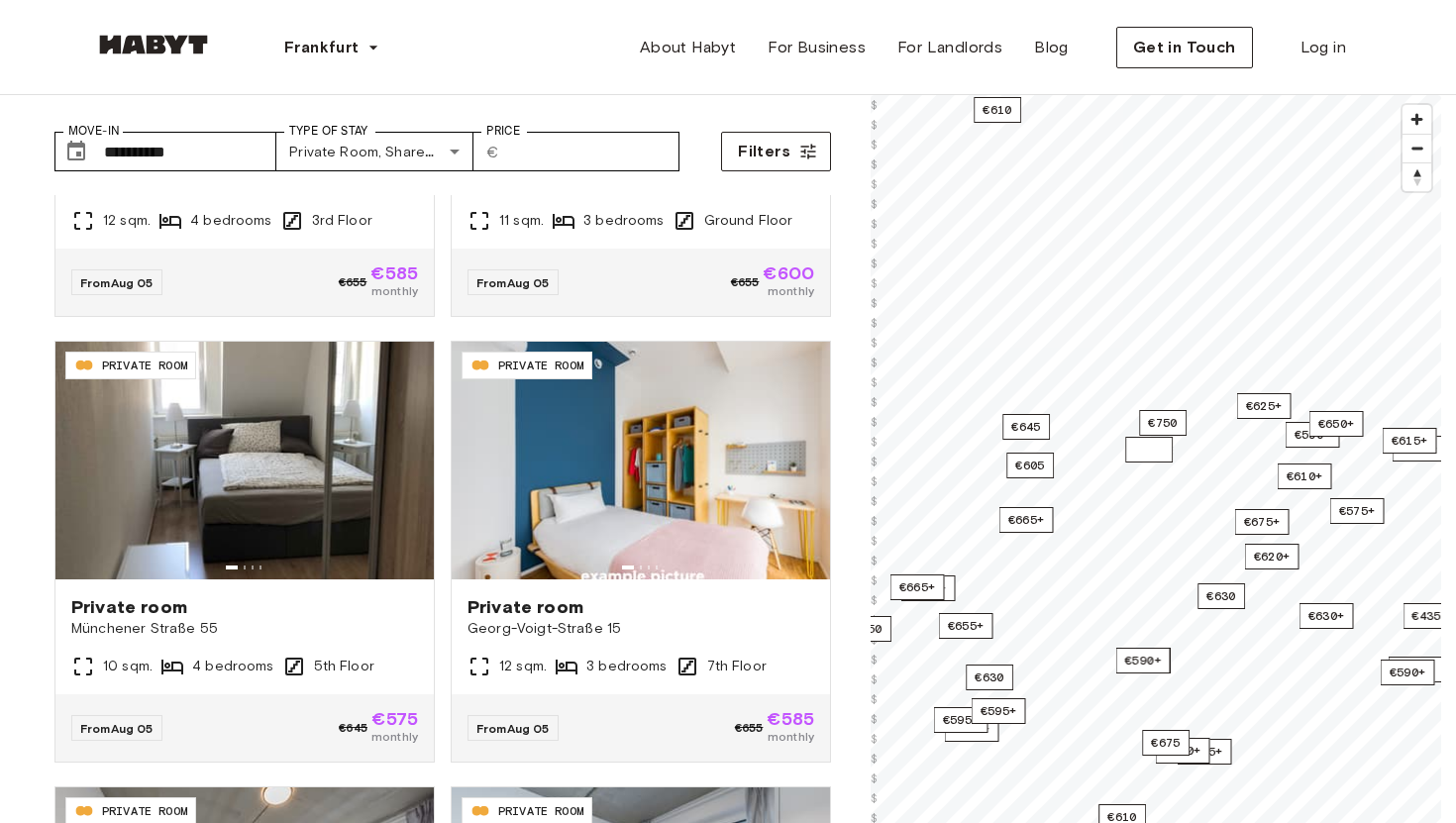 scroll, scrollTop: 83, scrollLeft: 0, axis: vertical 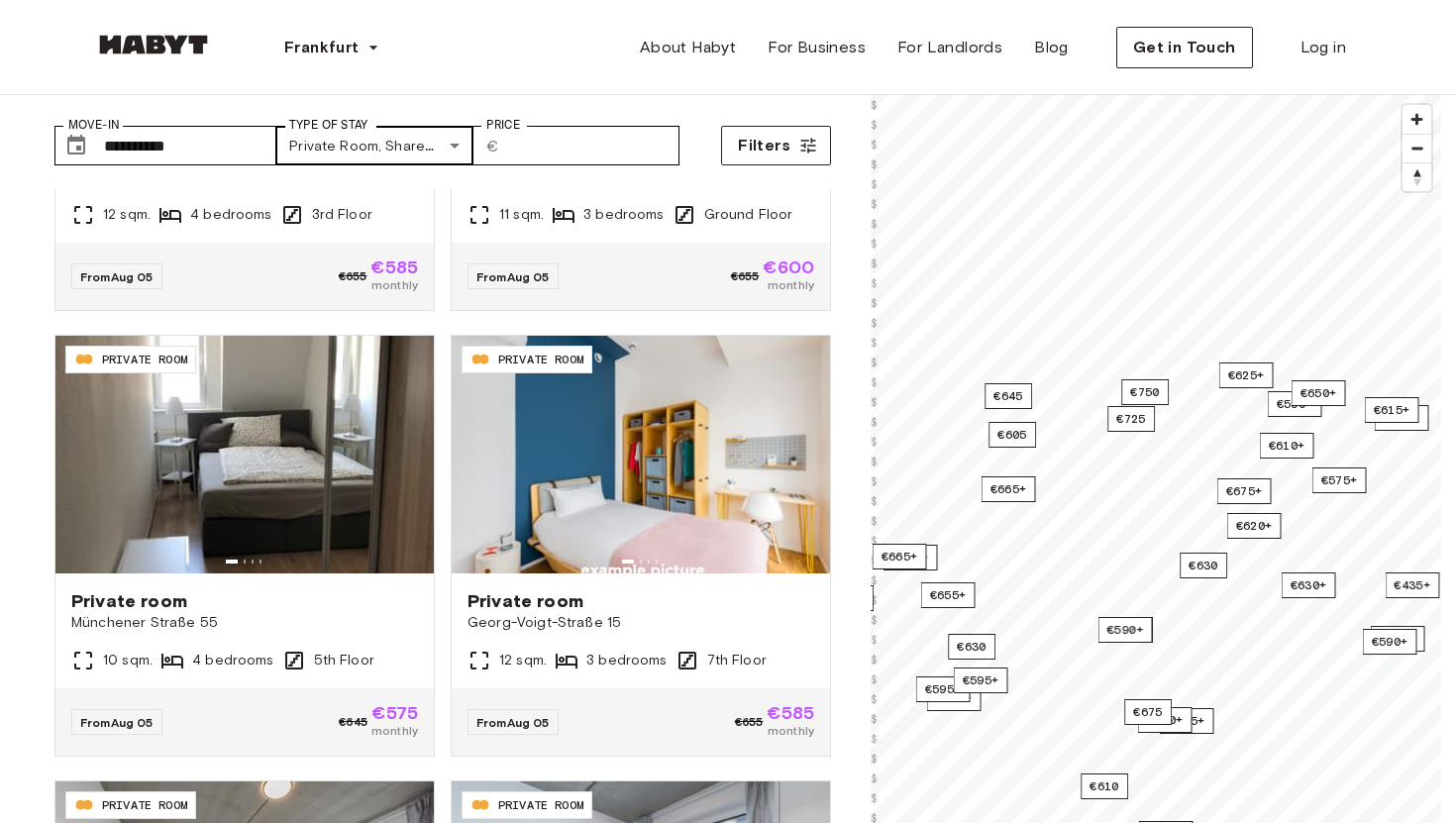click on "**********" at bounding box center [728, 2389] 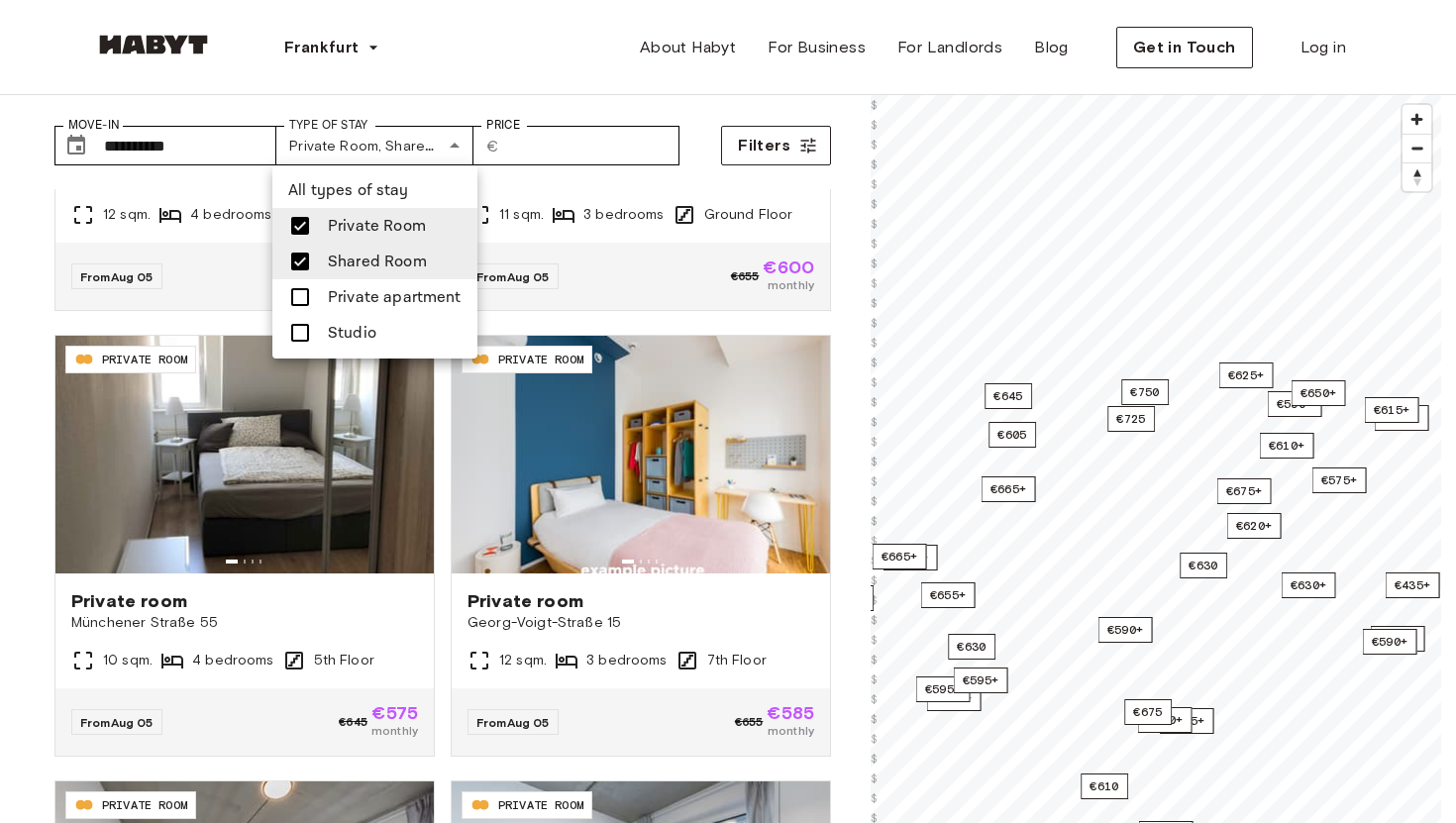 click at bounding box center [300, 297] 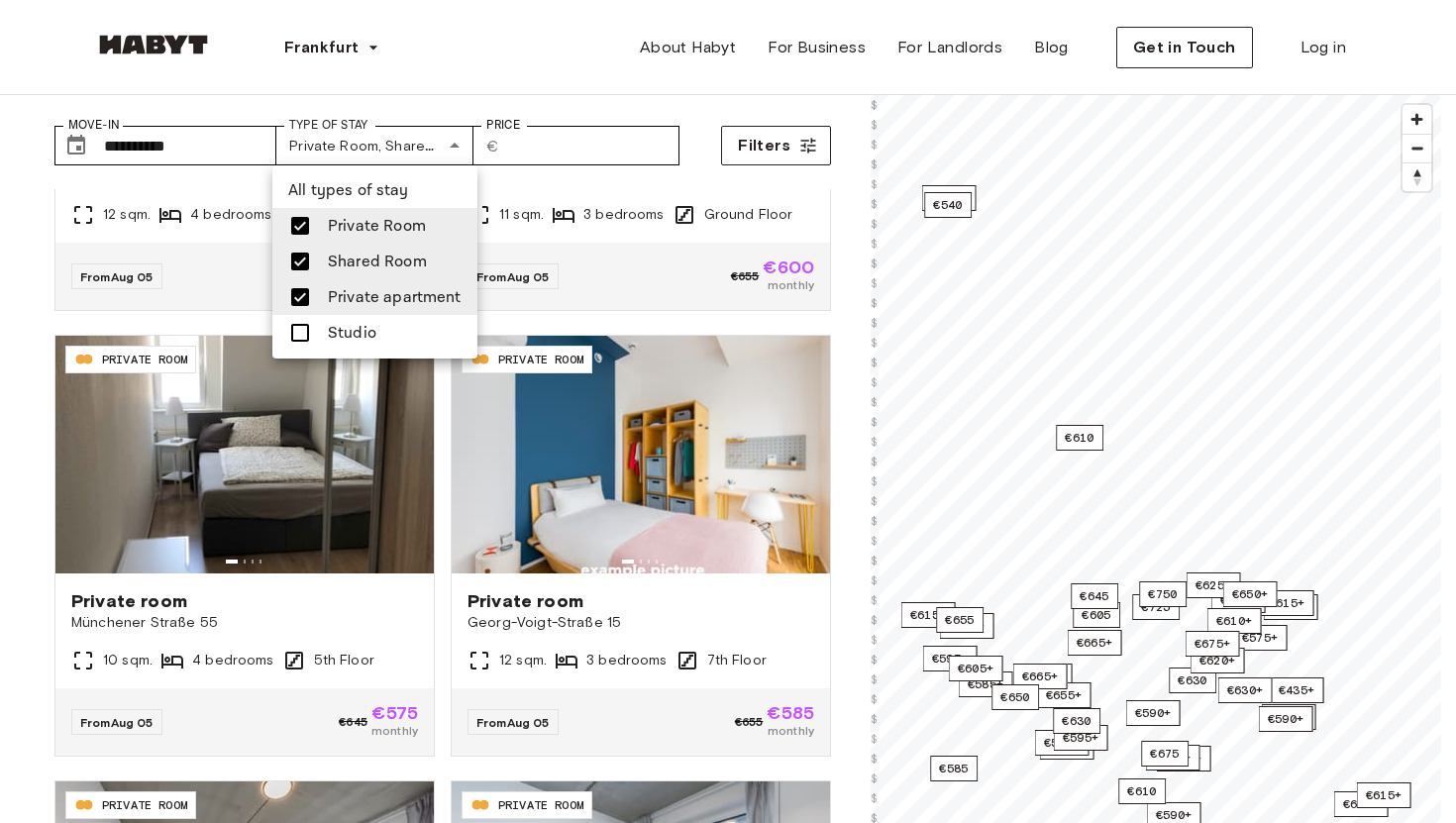 click at bounding box center [300, 261] 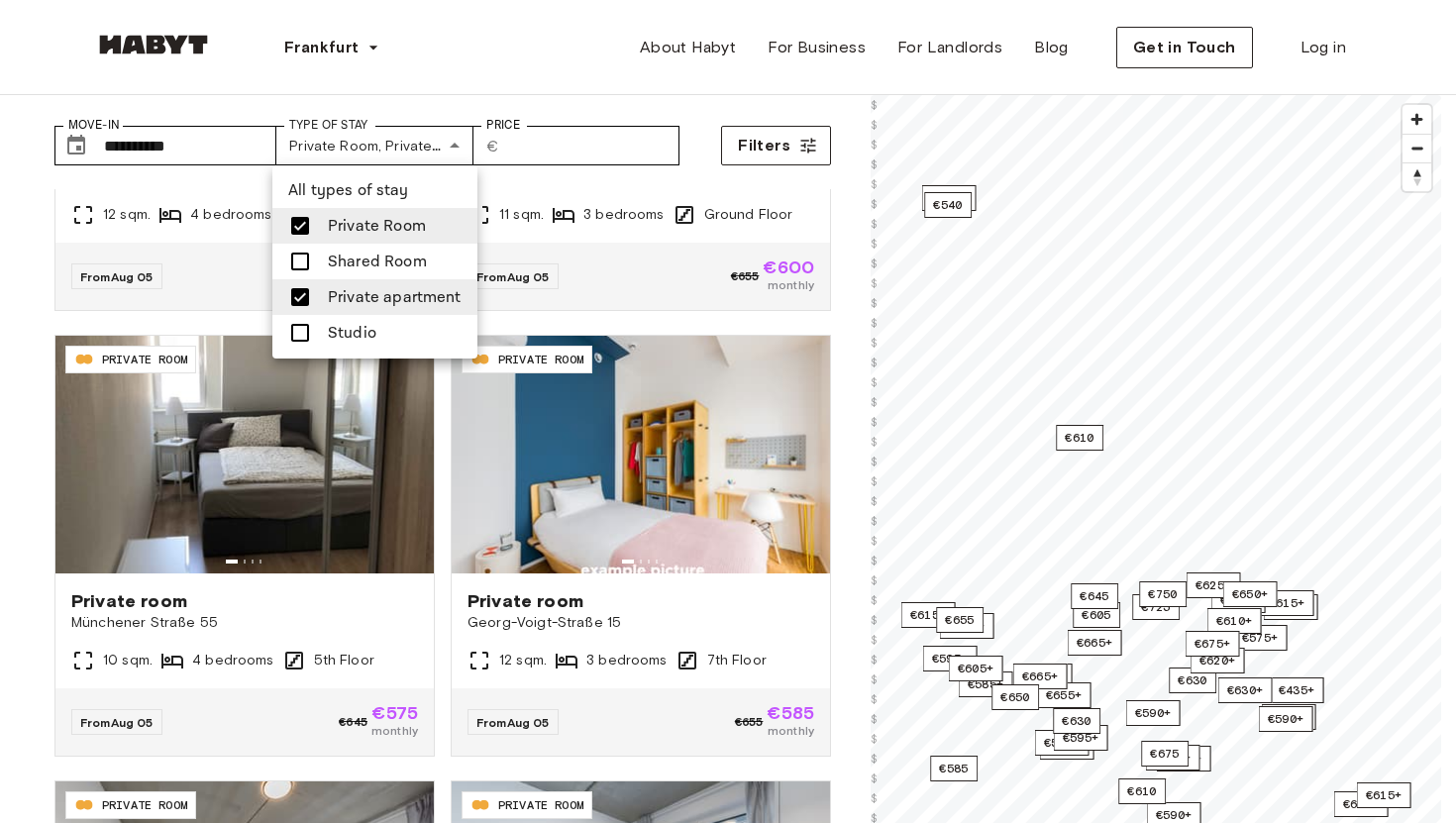 click at bounding box center (300, 226) 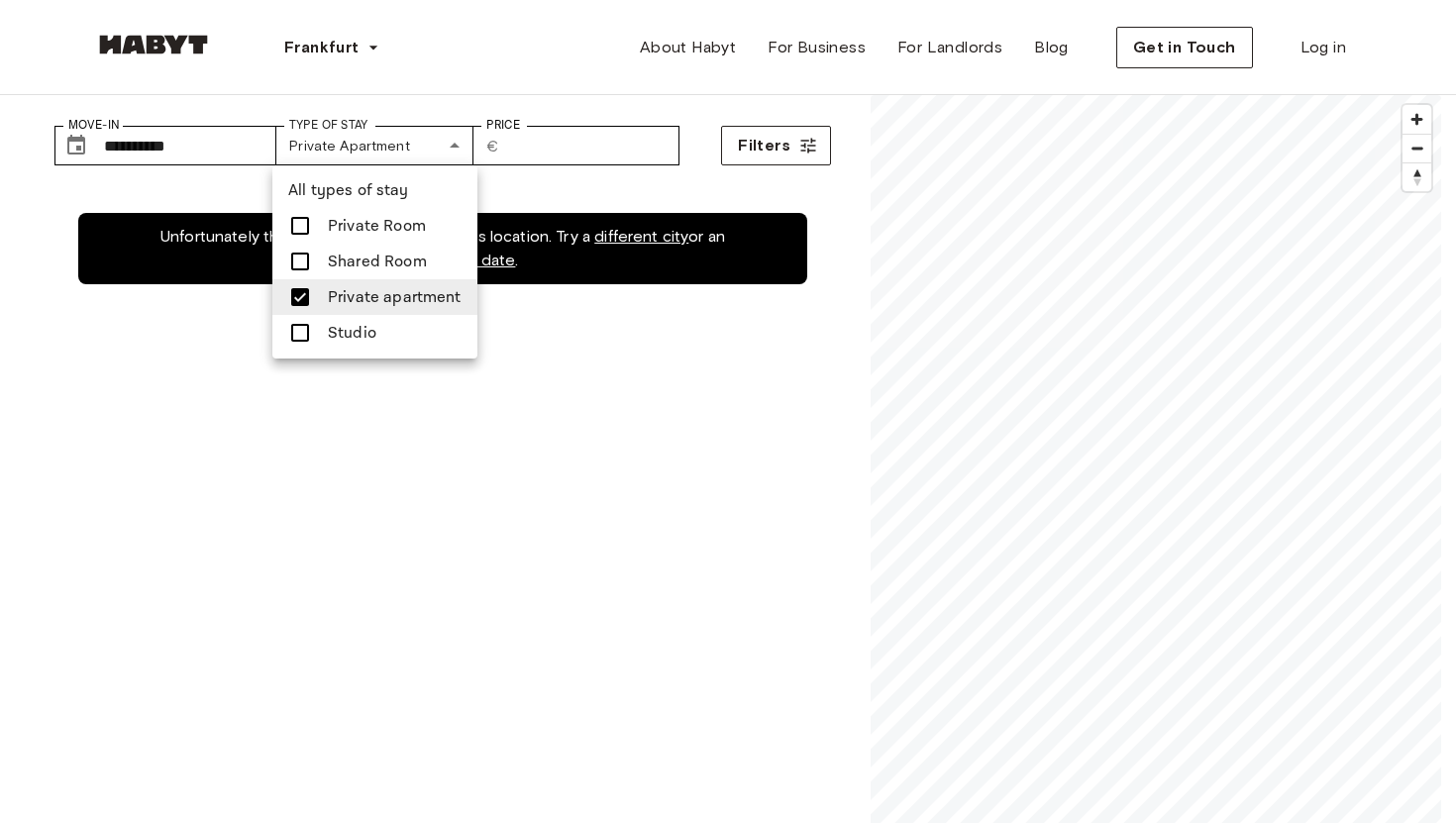 click at bounding box center [300, 333] 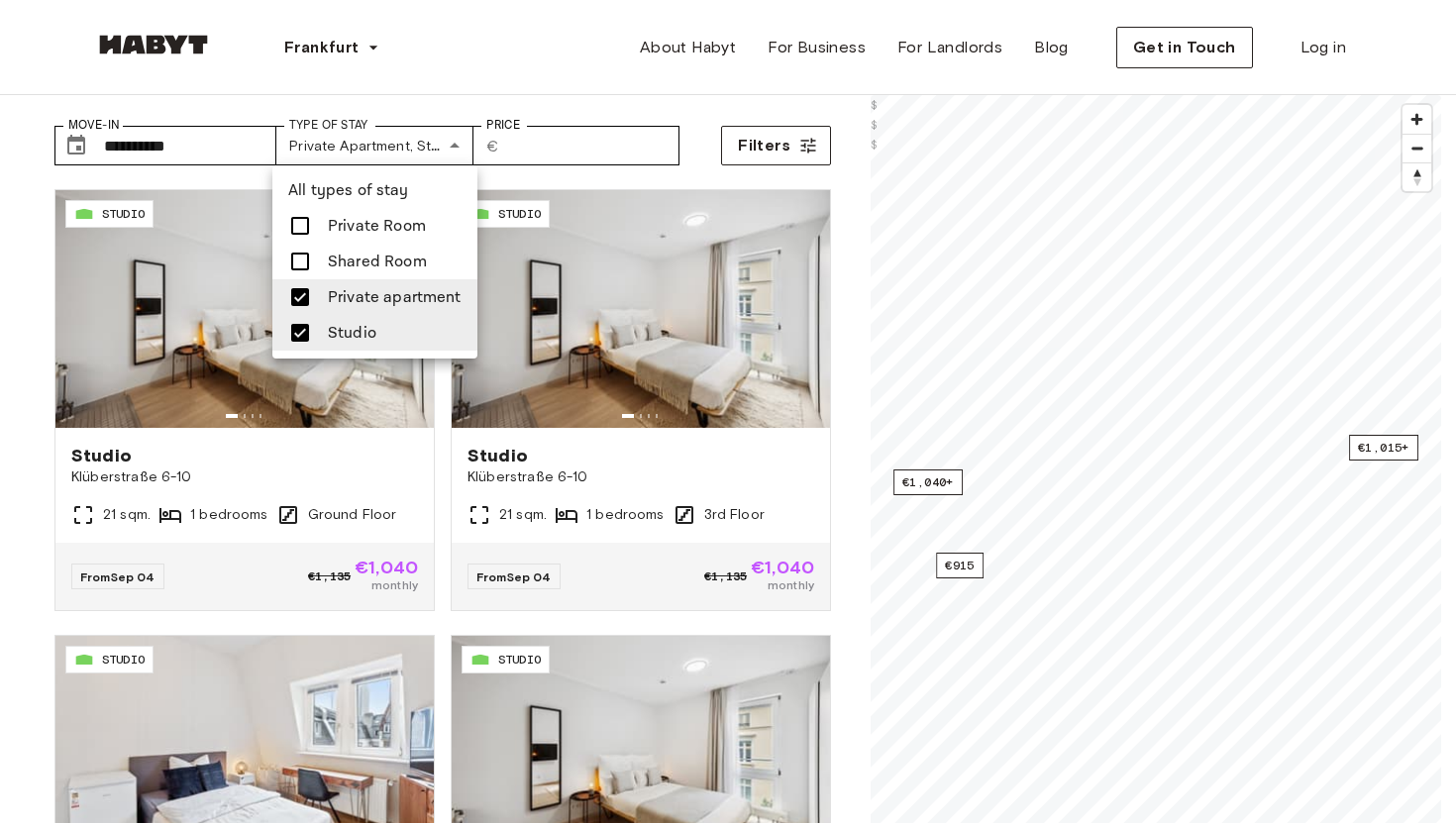 click at bounding box center [728, 411] 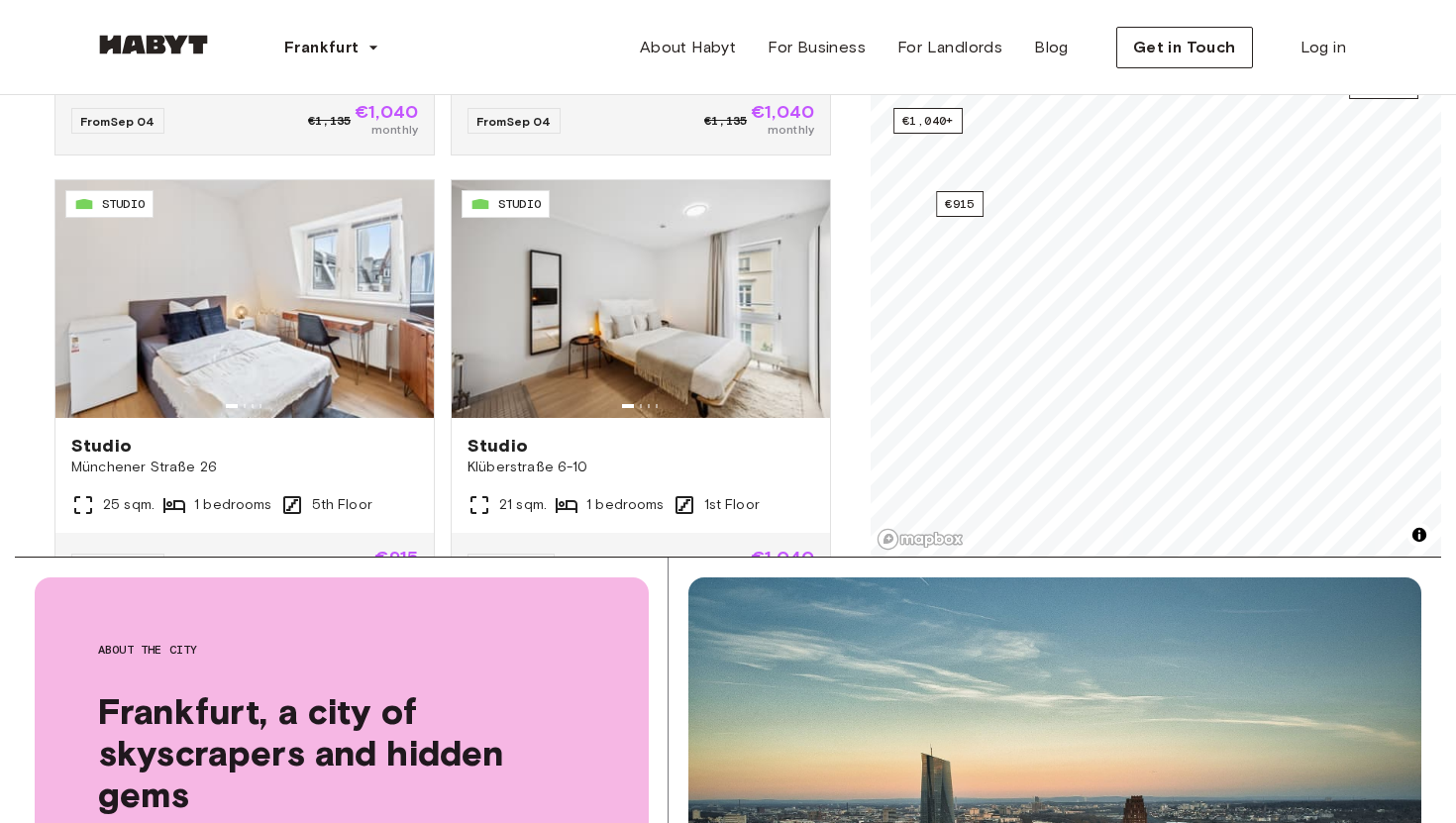 scroll, scrollTop: 560, scrollLeft: 0, axis: vertical 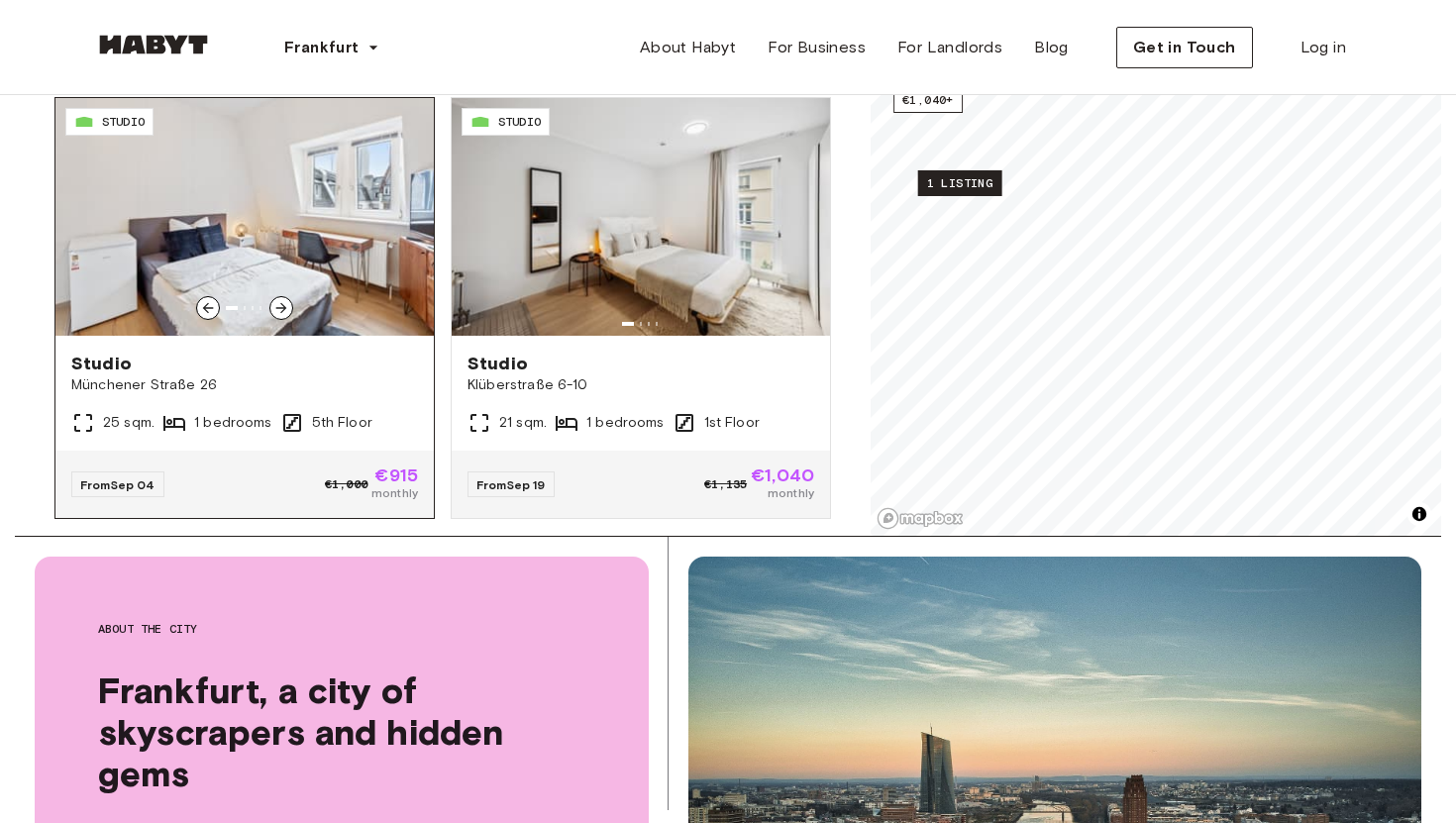 click 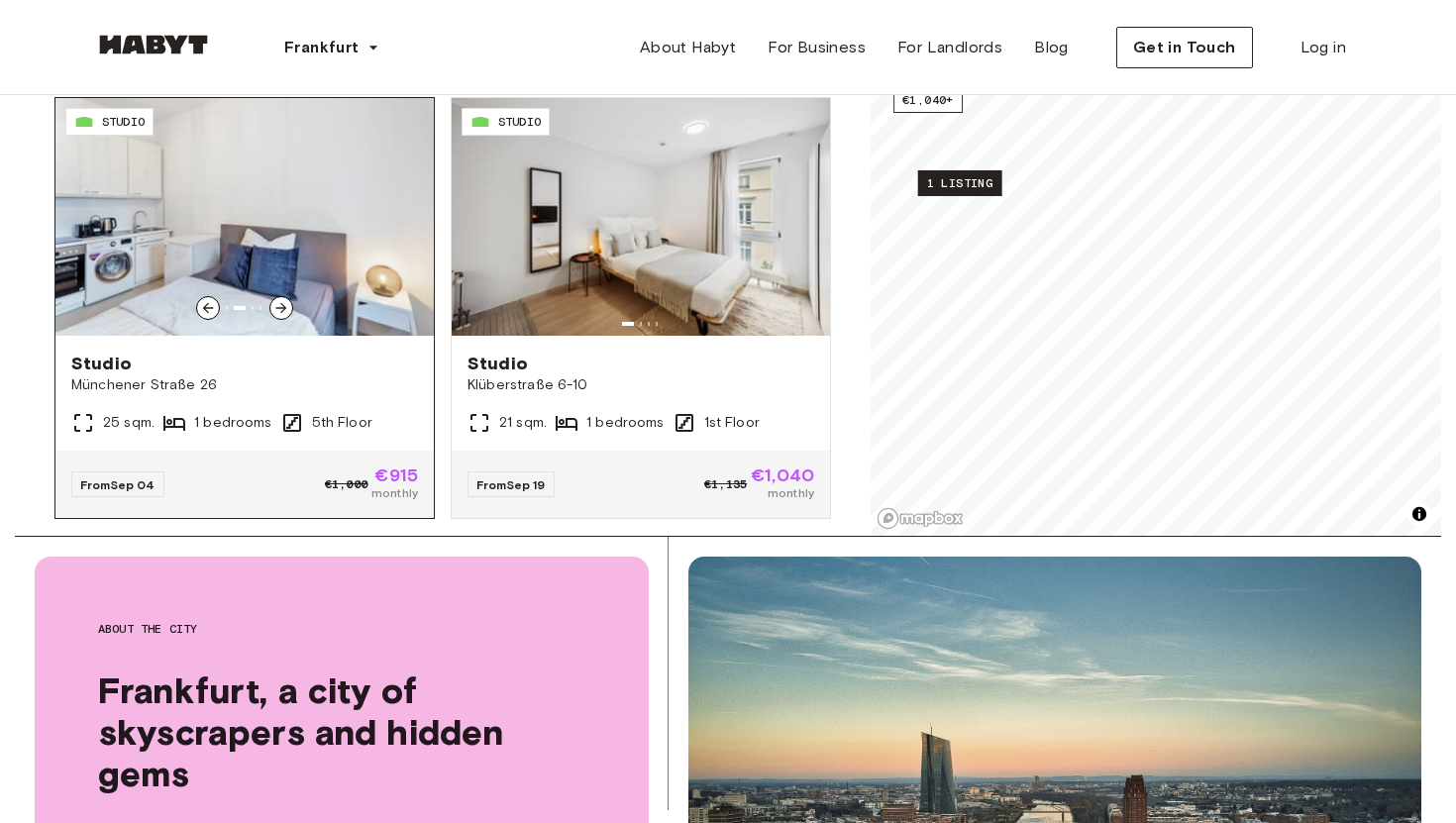 click 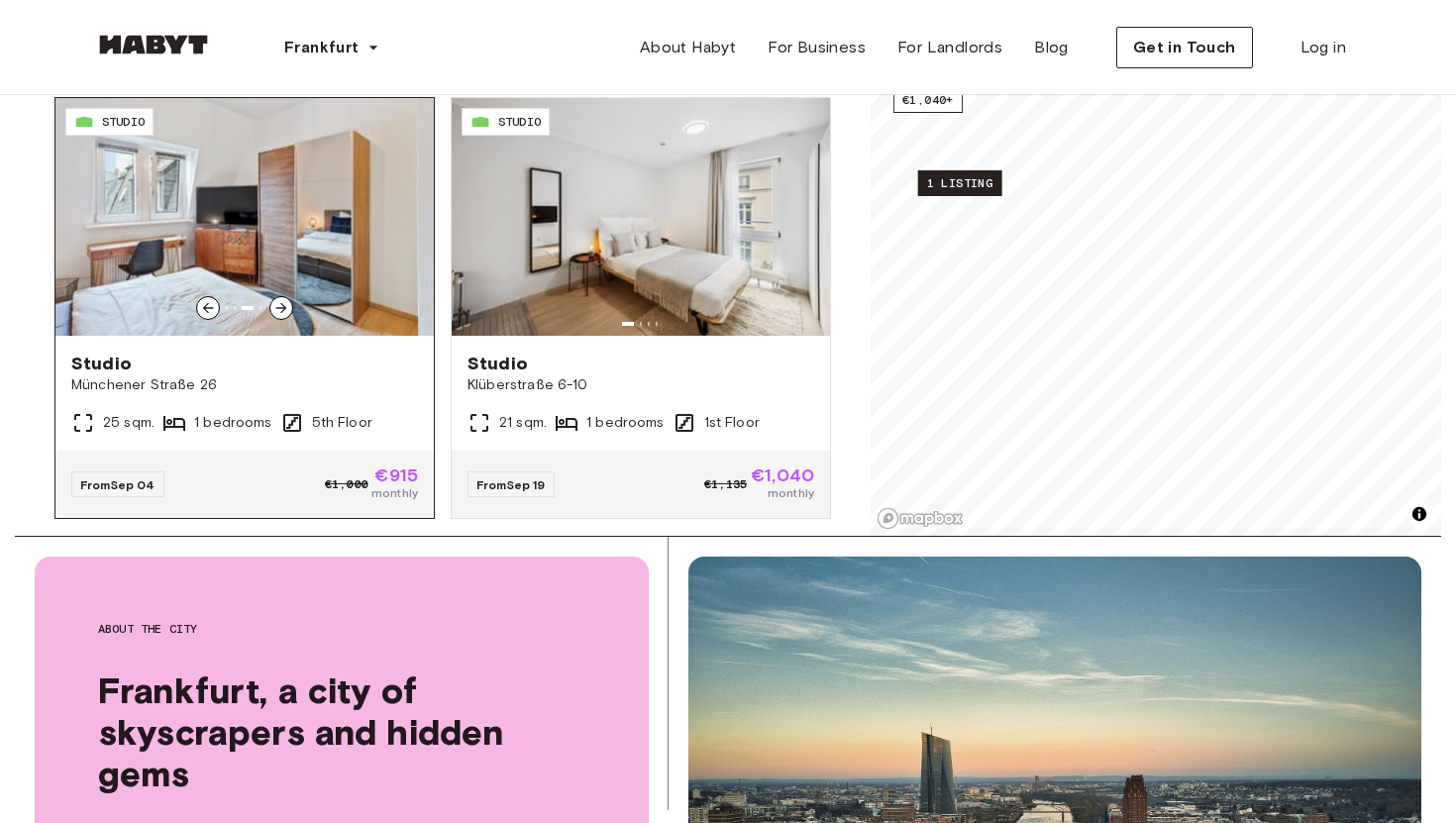 click 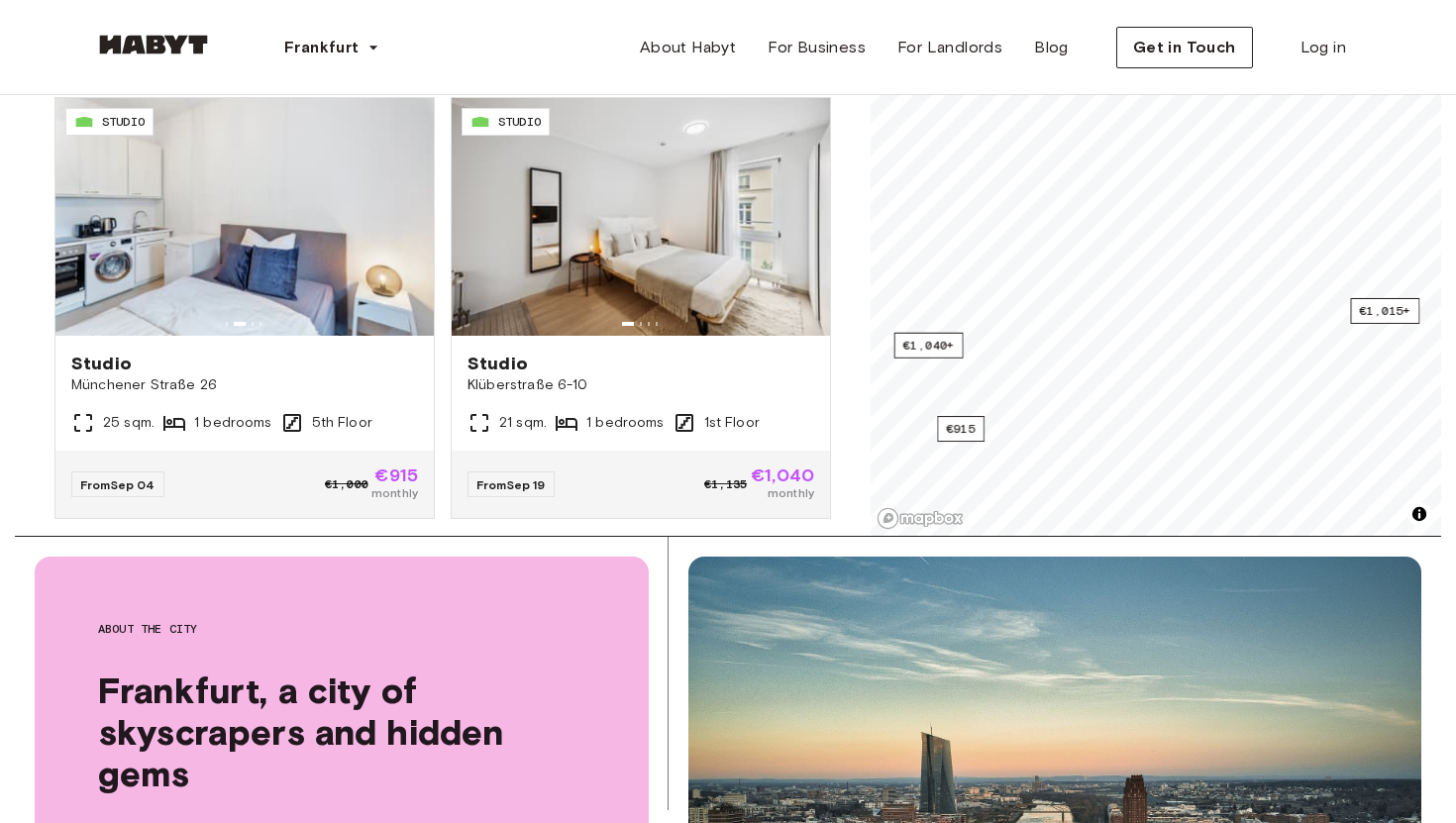 click on "**********" at bounding box center [728, 1496] 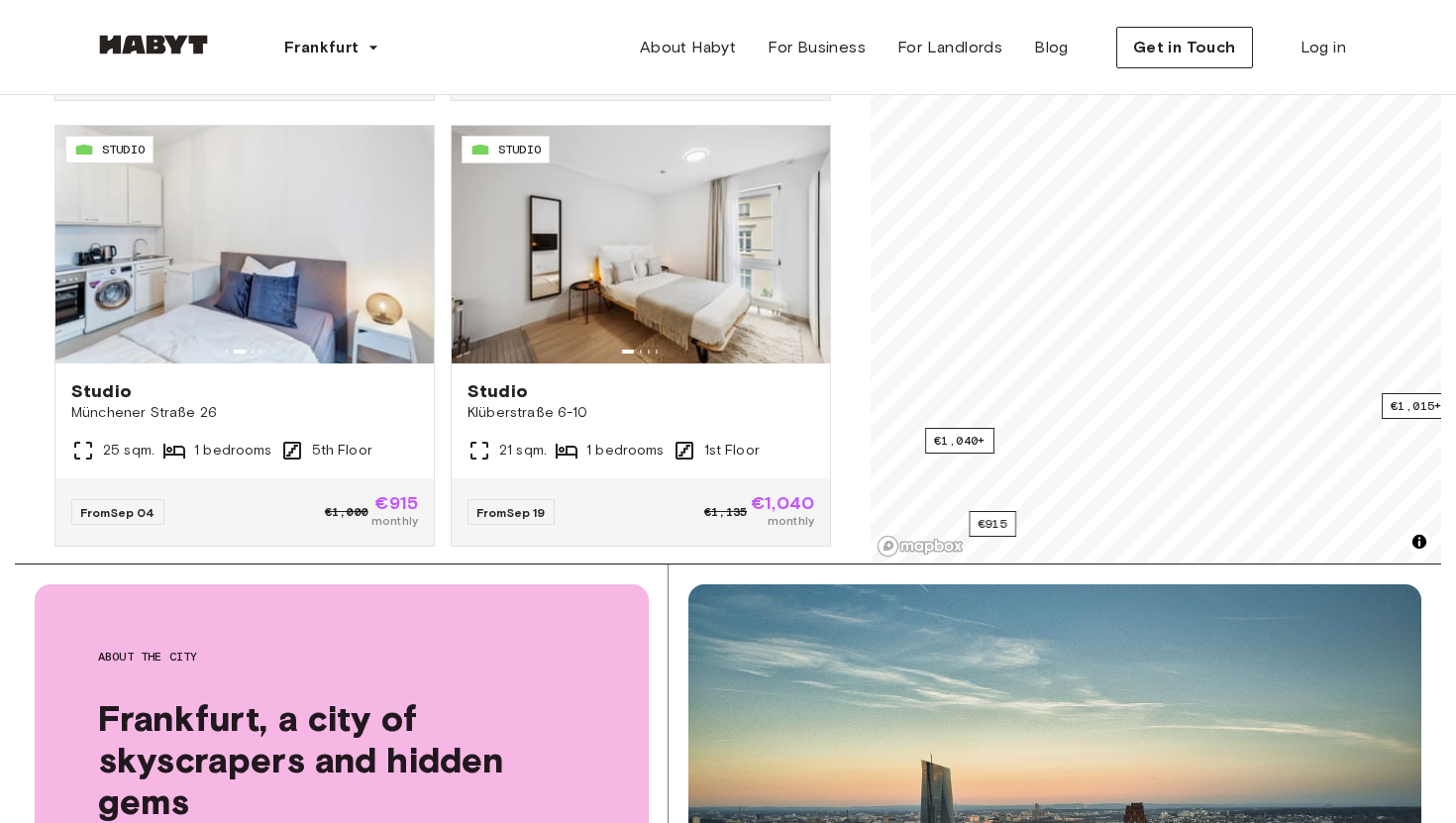 scroll, scrollTop: 524, scrollLeft: 0, axis: vertical 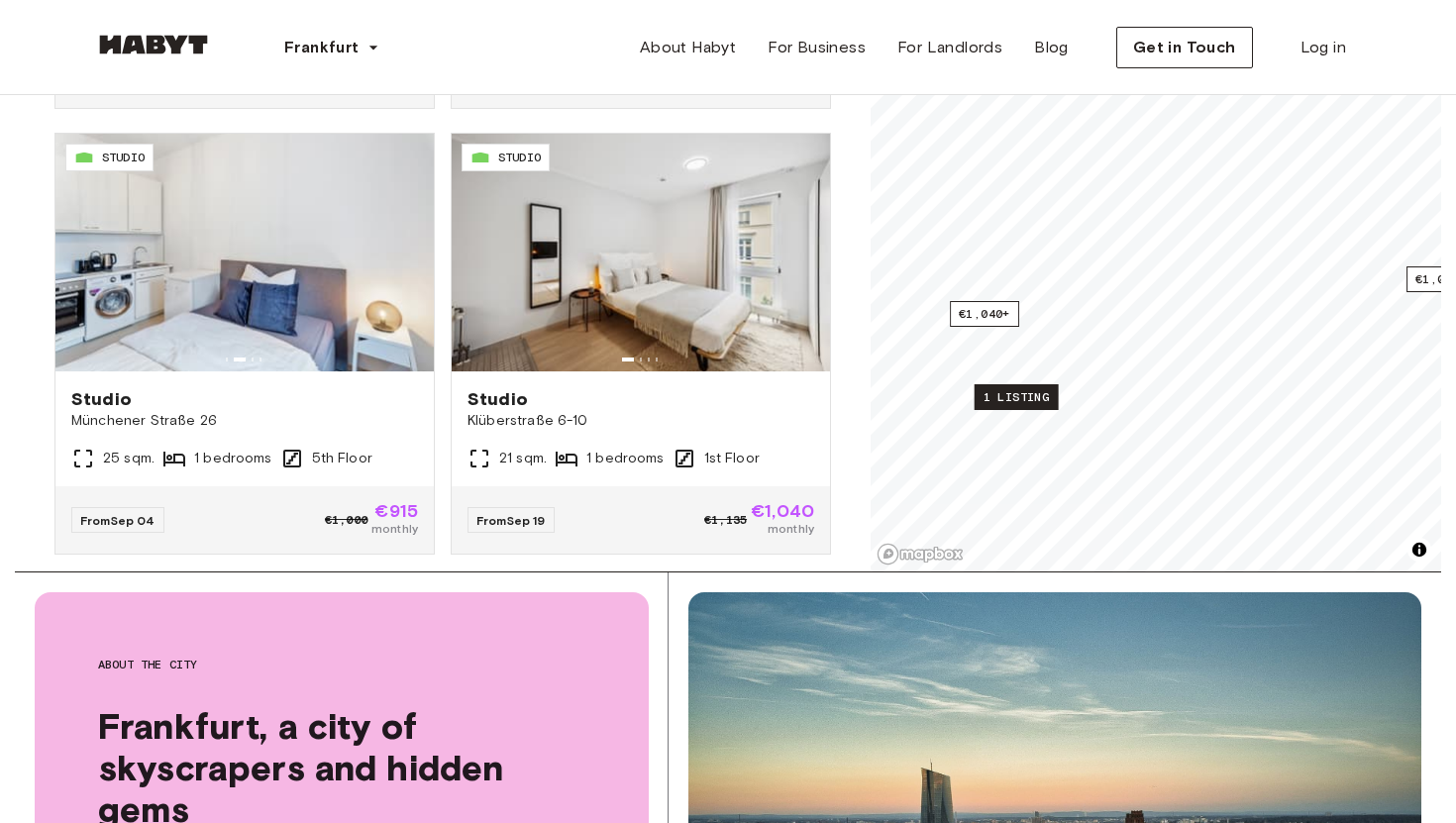 click on "1 listing" at bounding box center (1016, 397) 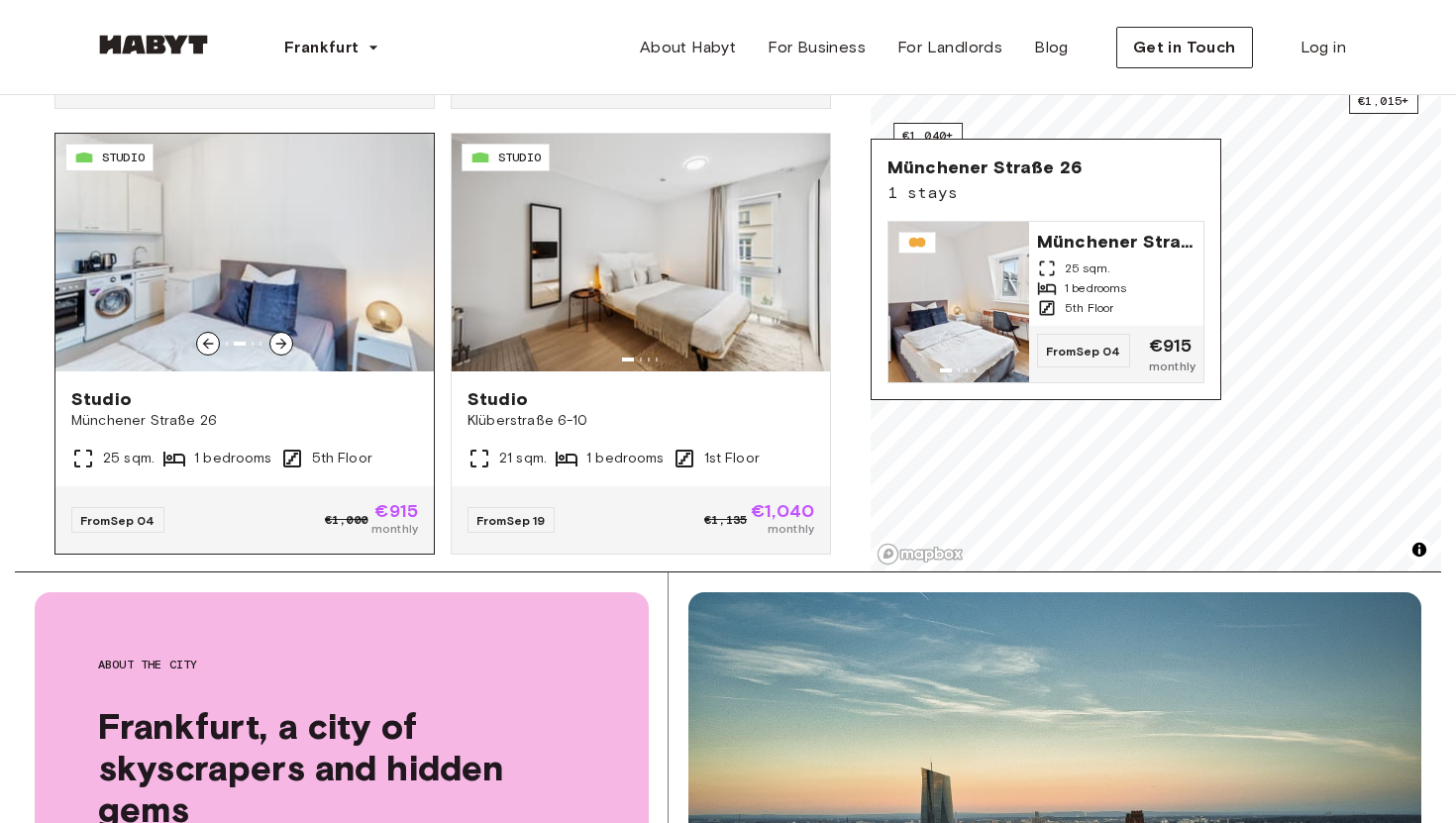 click on "Studio" at bounding box center [245, 399] 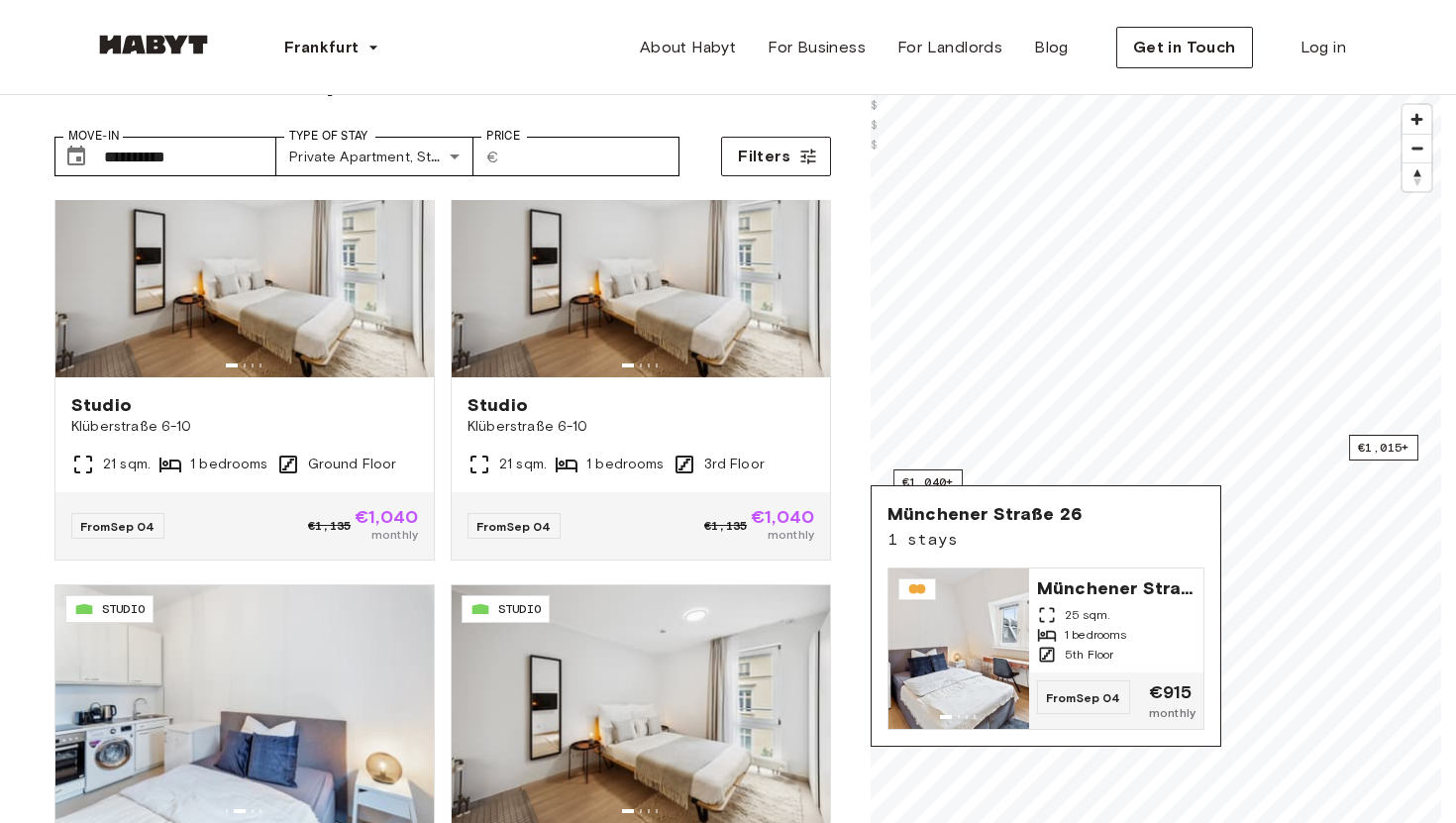 scroll, scrollTop: 74, scrollLeft: 0, axis: vertical 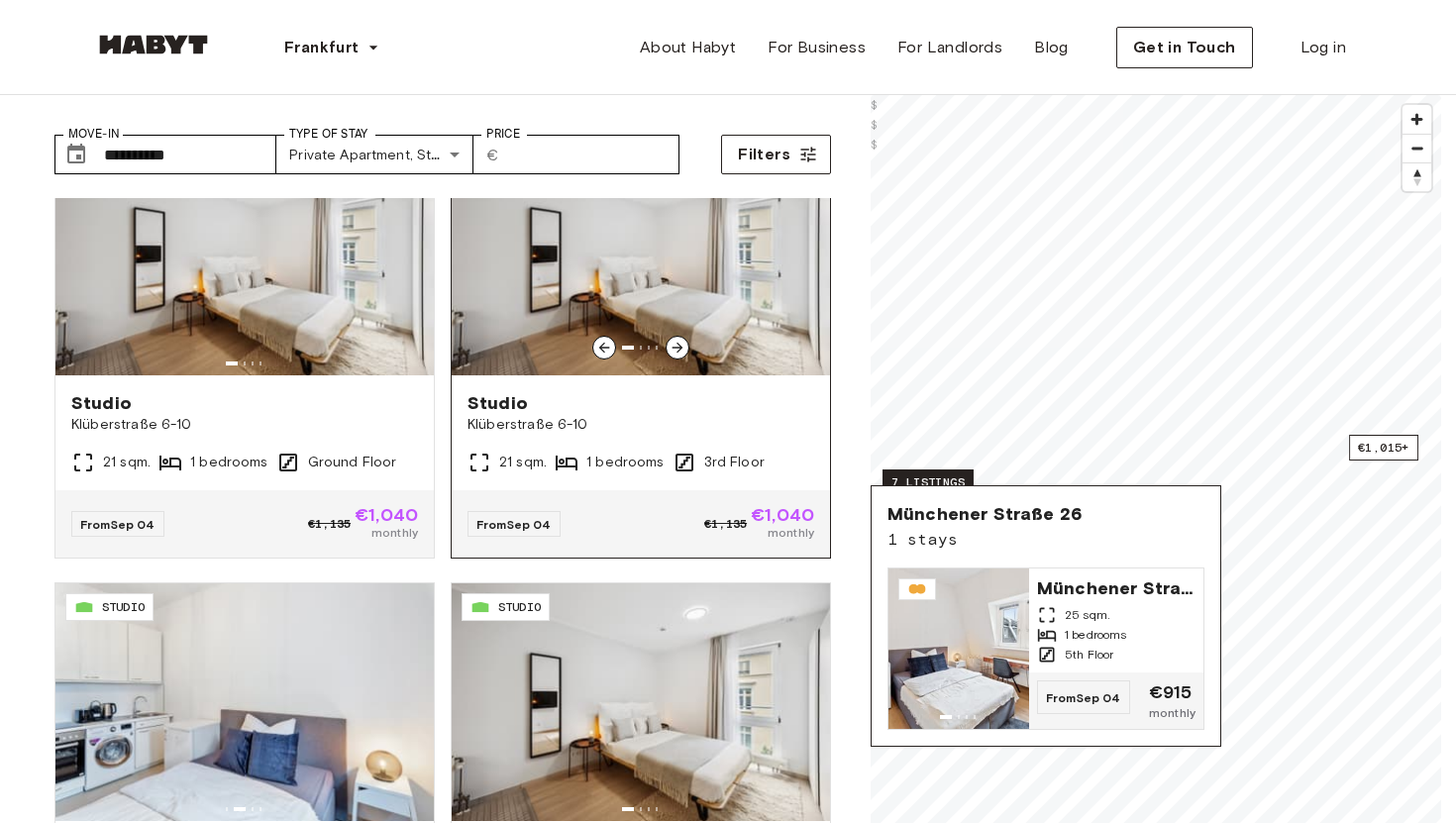 click 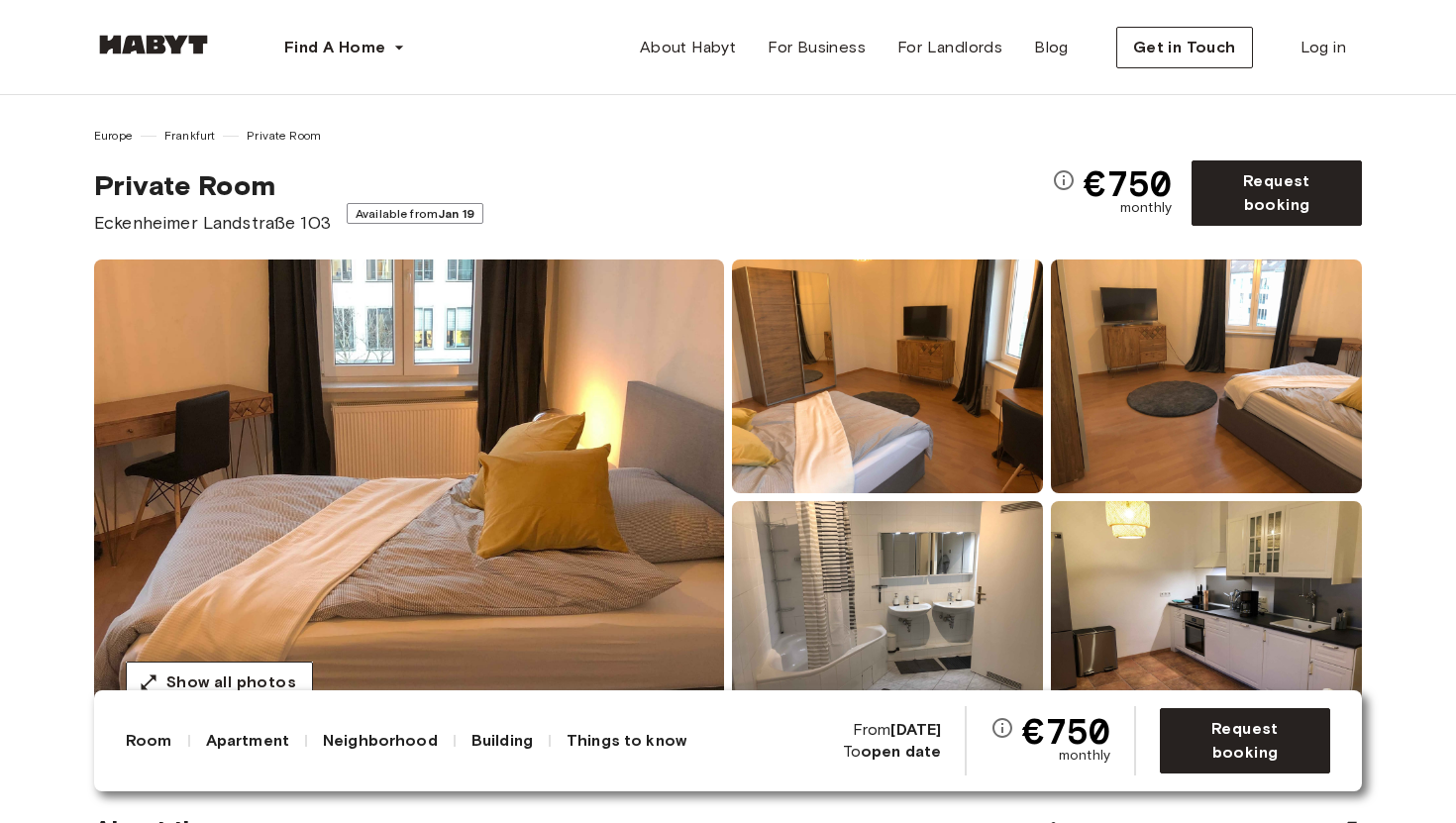 scroll, scrollTop: 0, scrollLeft: 0, axis: both 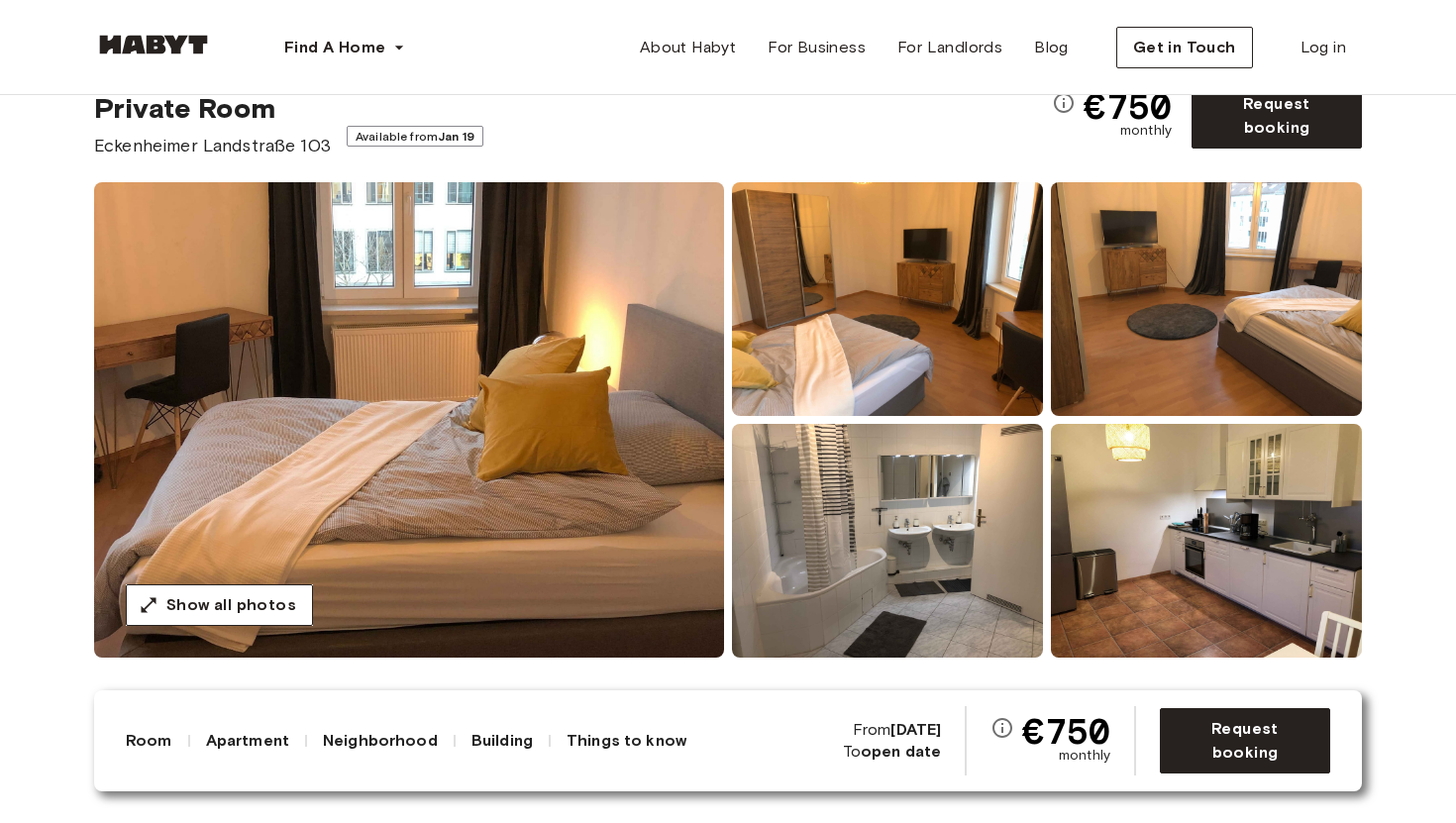 click at bounding box center [409, 420] 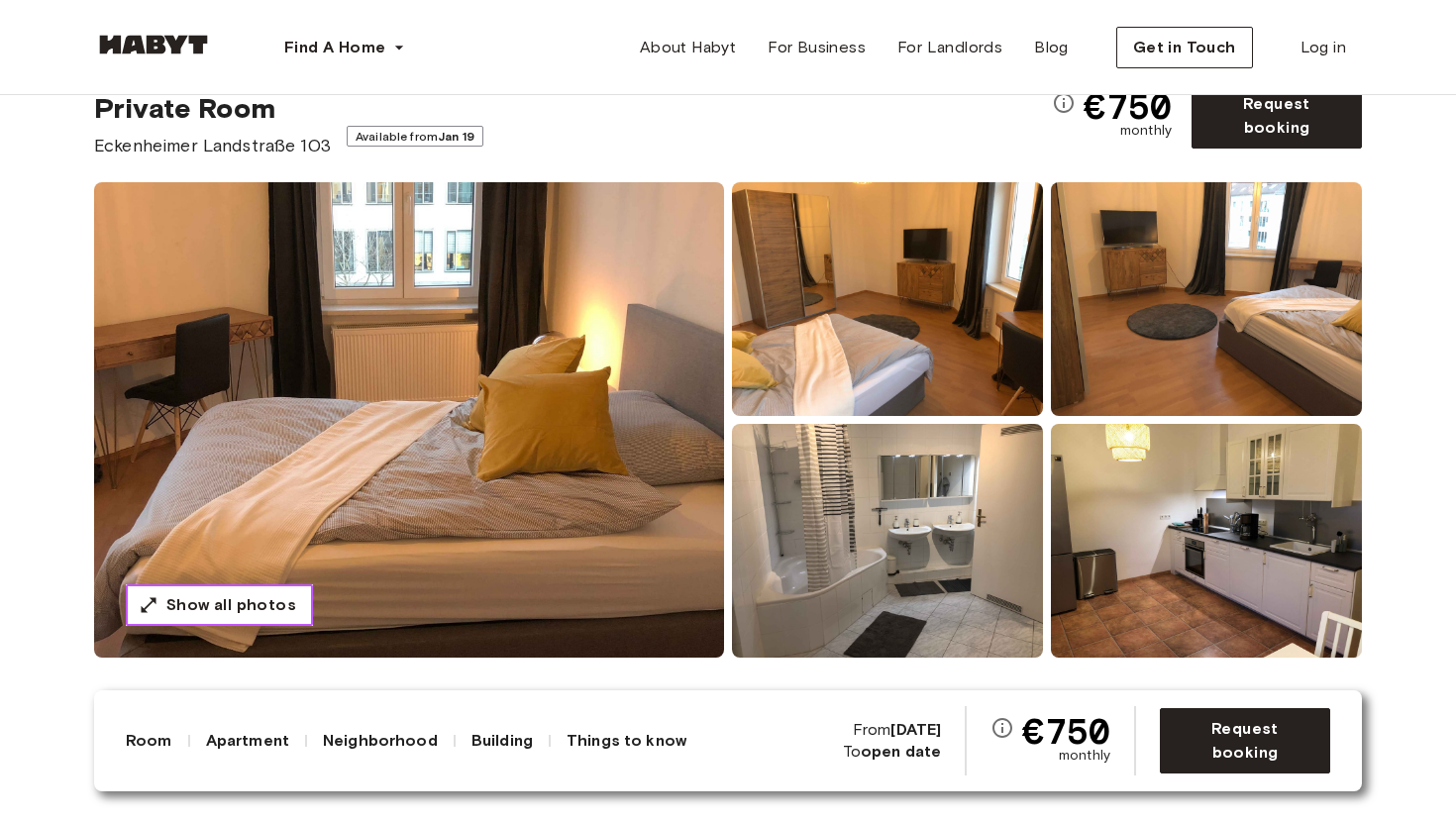 click on "Show all photos" at bounding box center [231, 605] 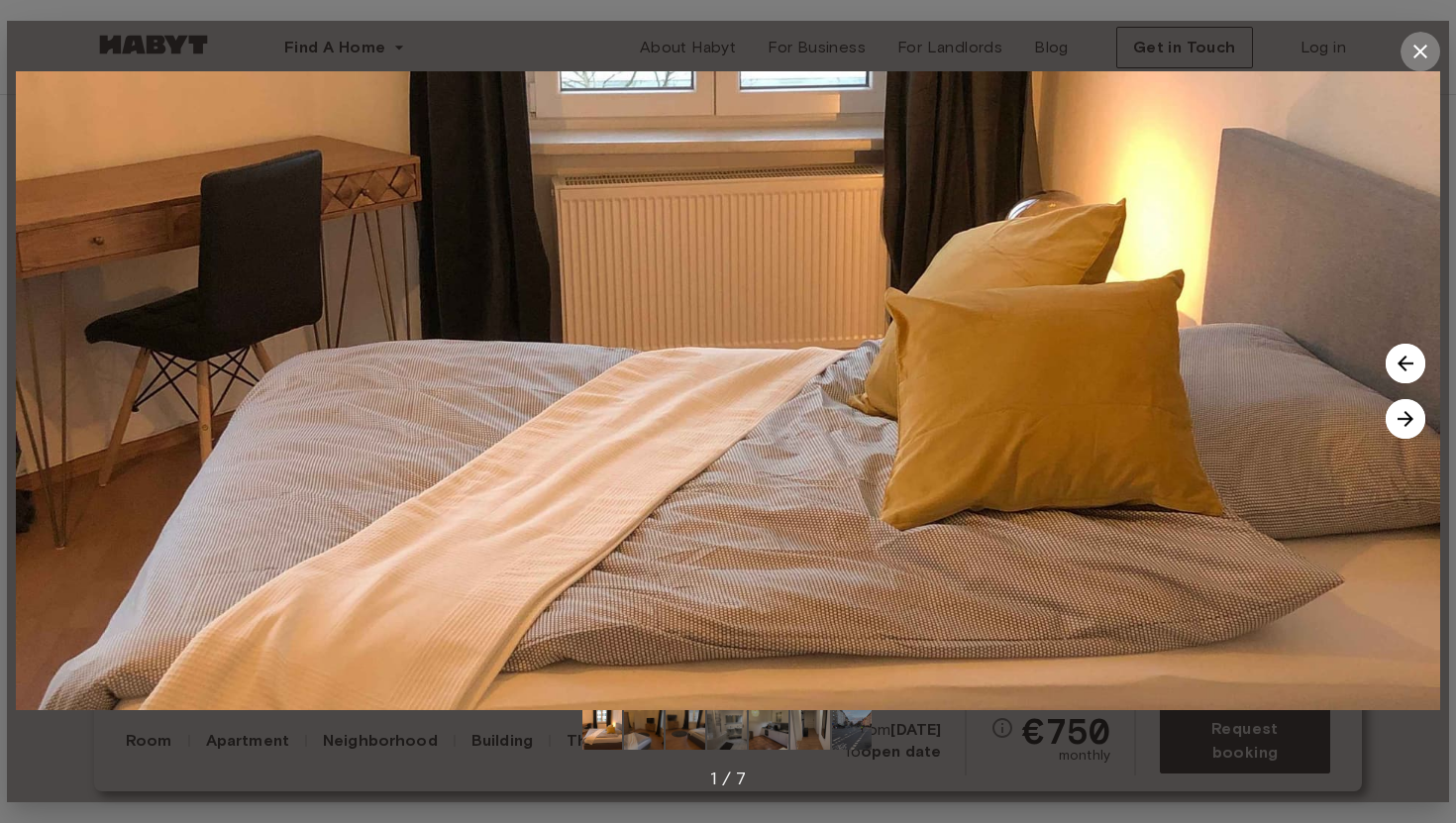 click 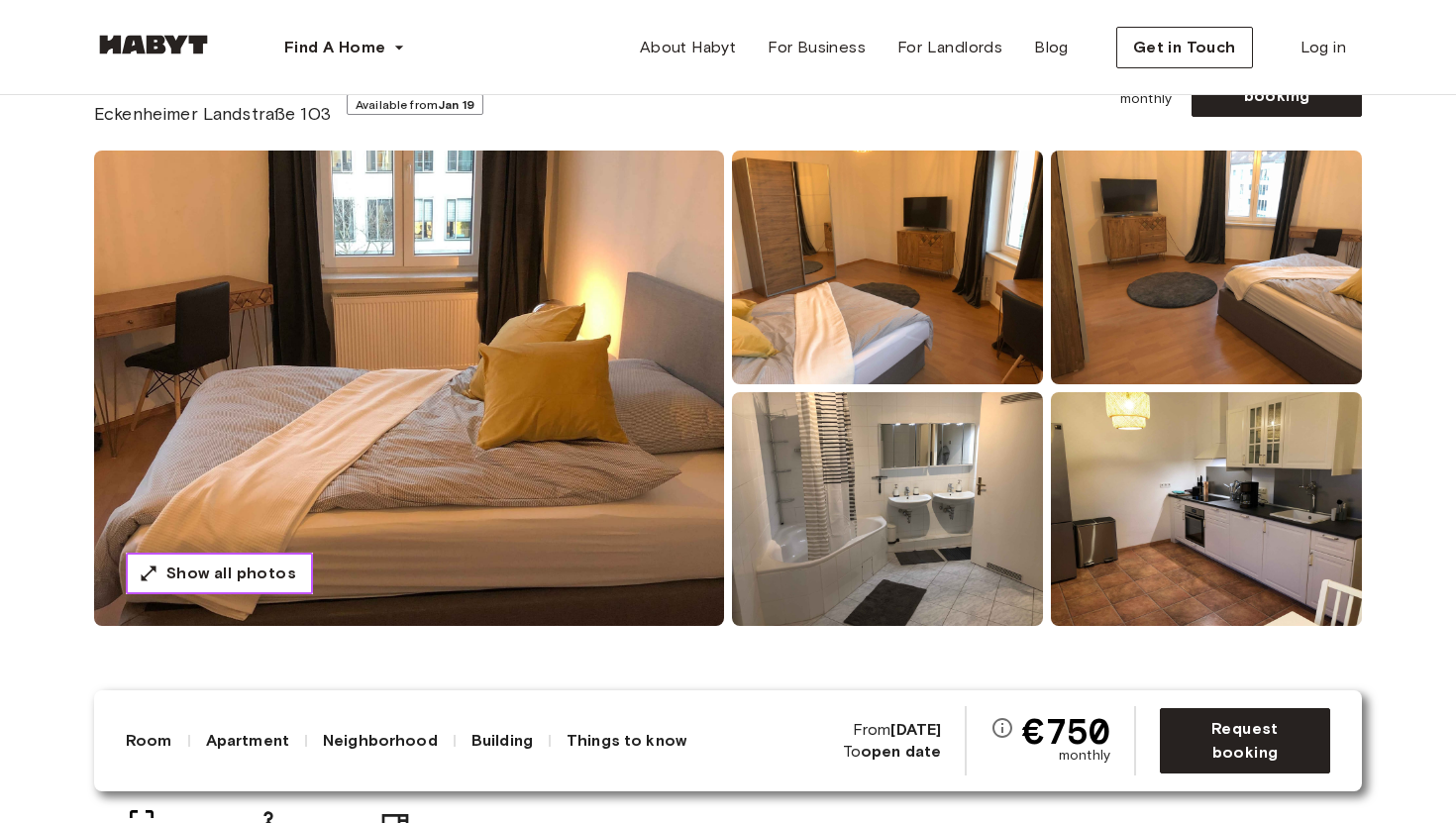 scroll, scrollTop: 0, scrollLeft: 0, axis: both 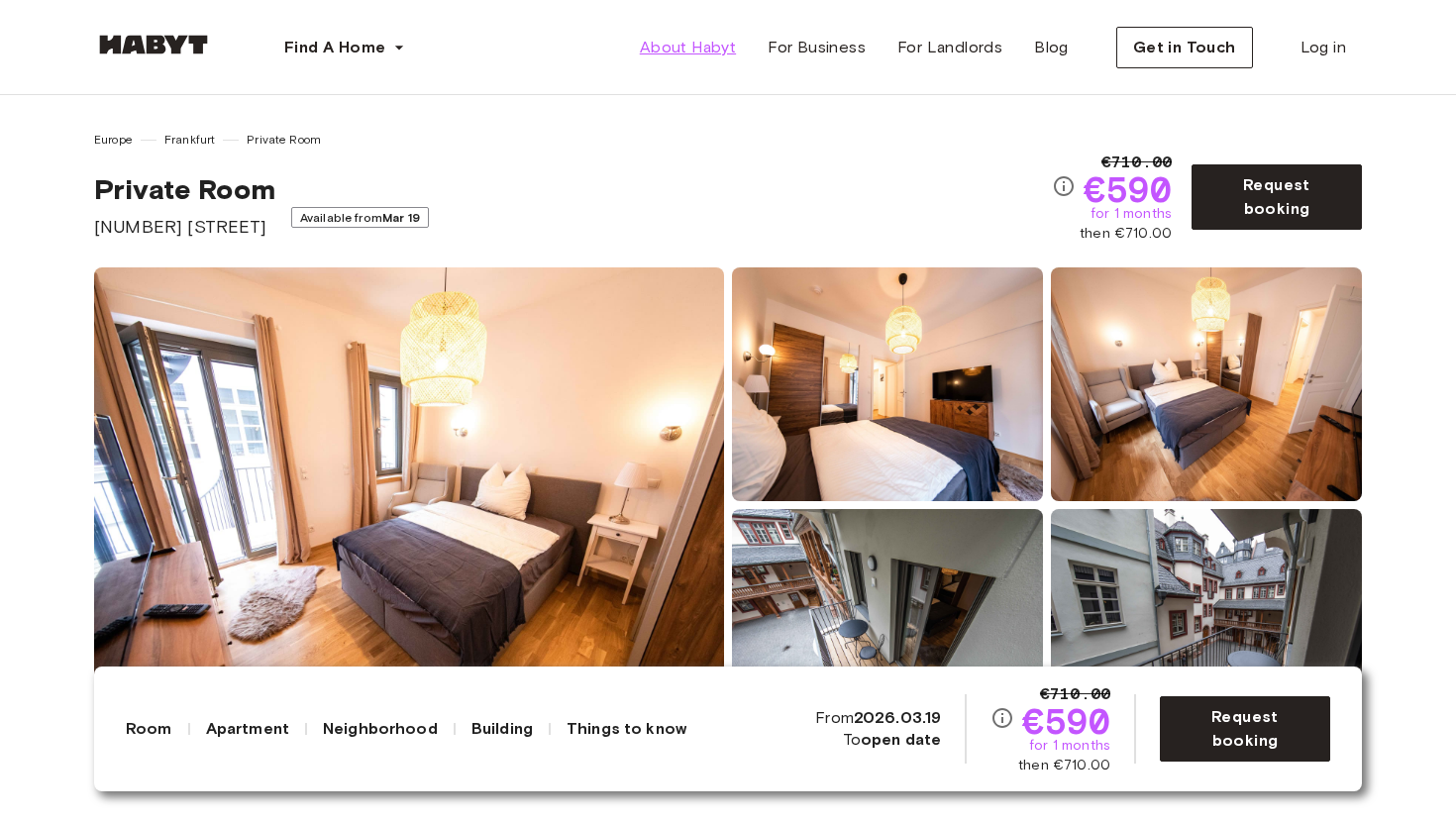click on "About Habyt" at bounding box center (687, 48) 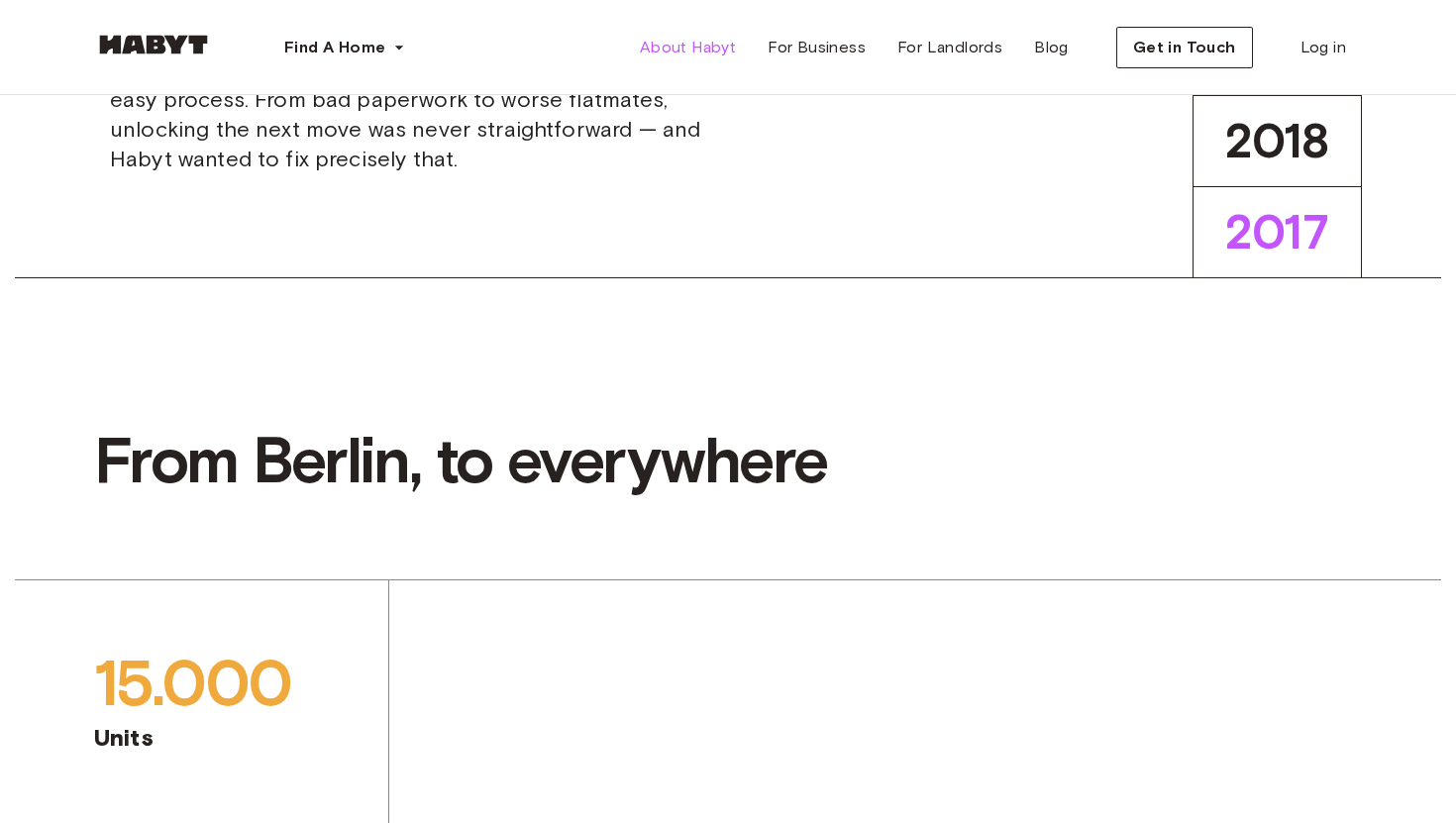 scroll, scrollTop: 787, scrollLeft: 0, axis: vertical 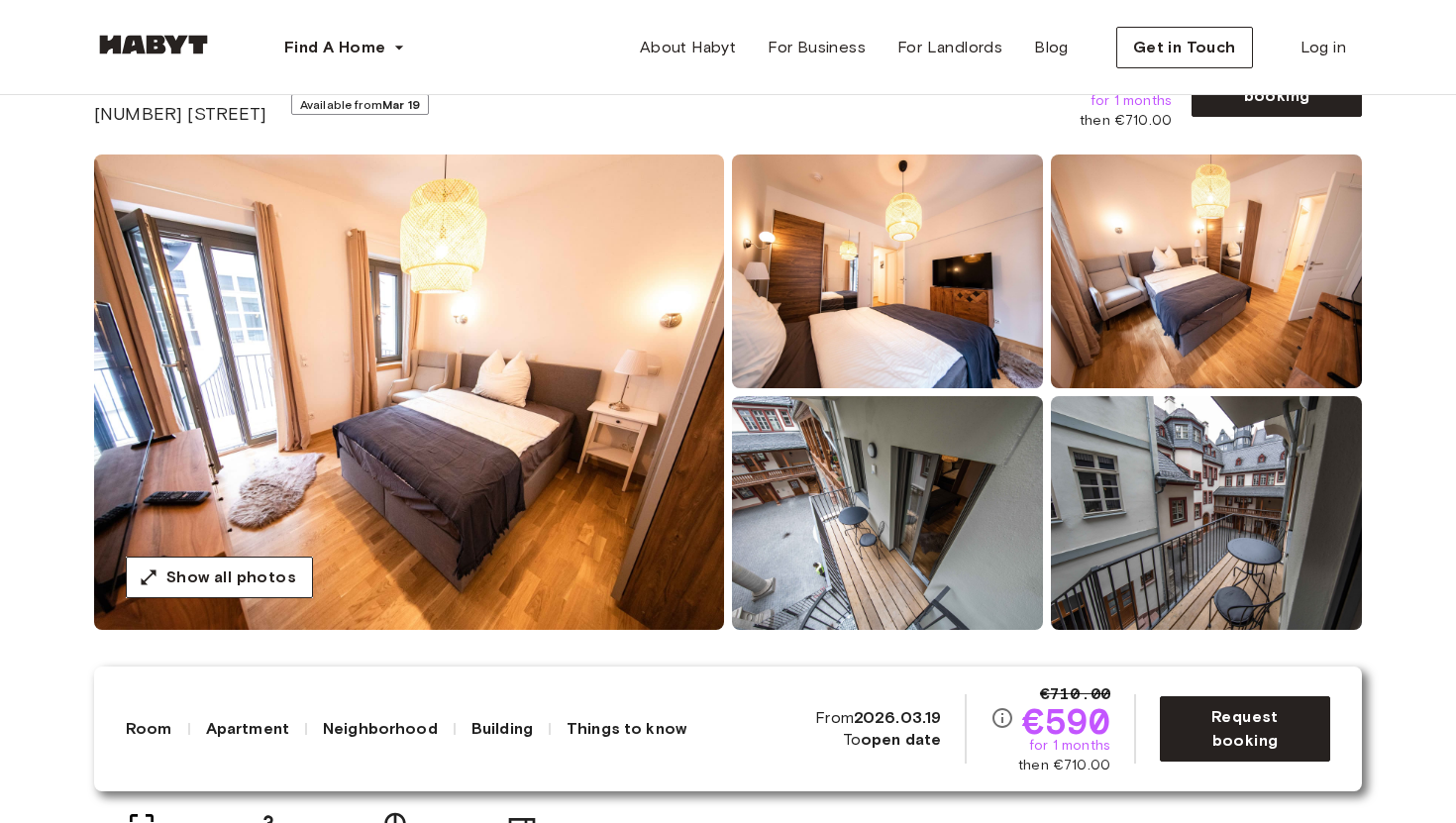 click at bounding box center (409, 392) 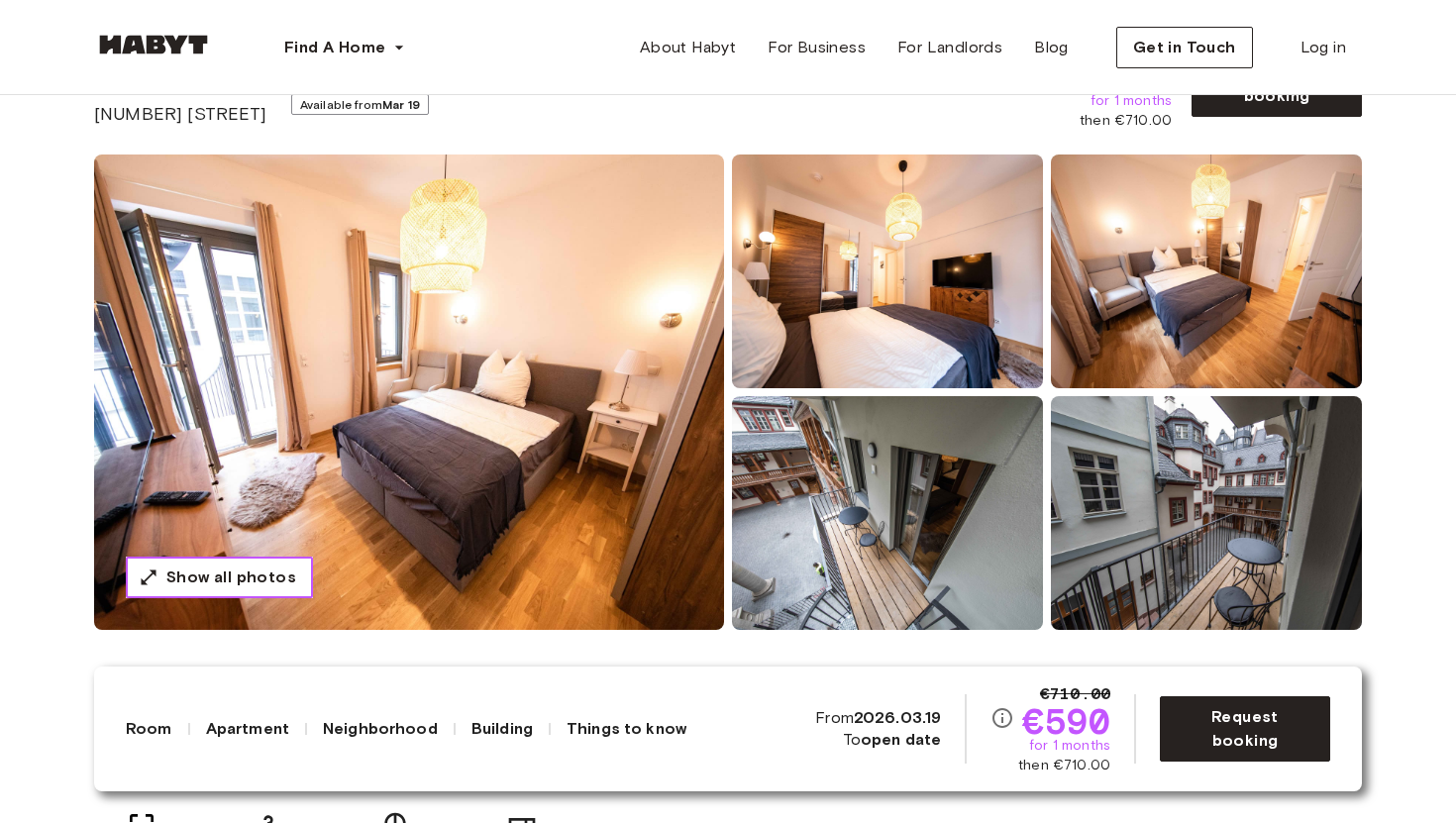click on "Show all photos" at bounding box center (231, 577) 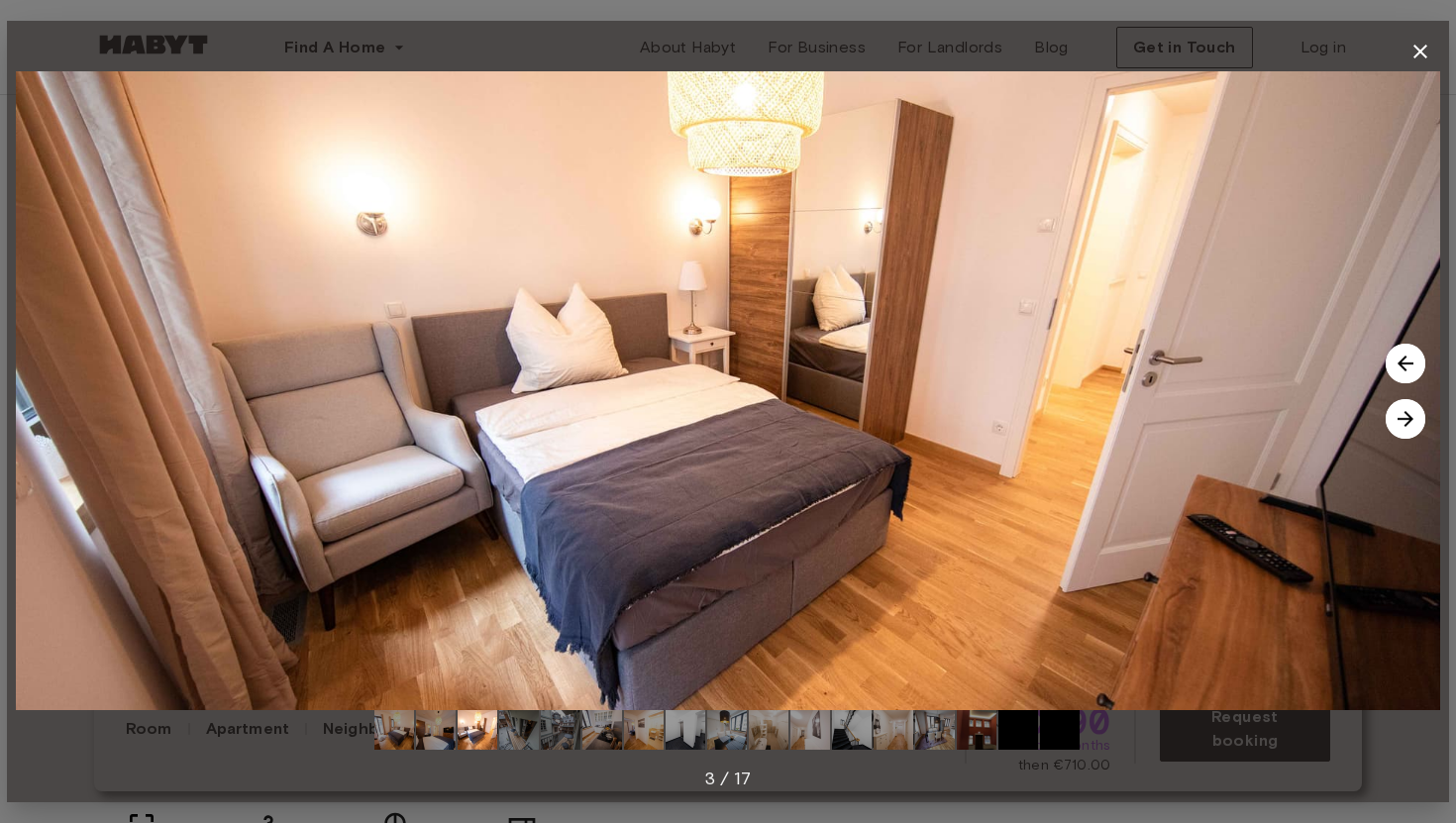 click 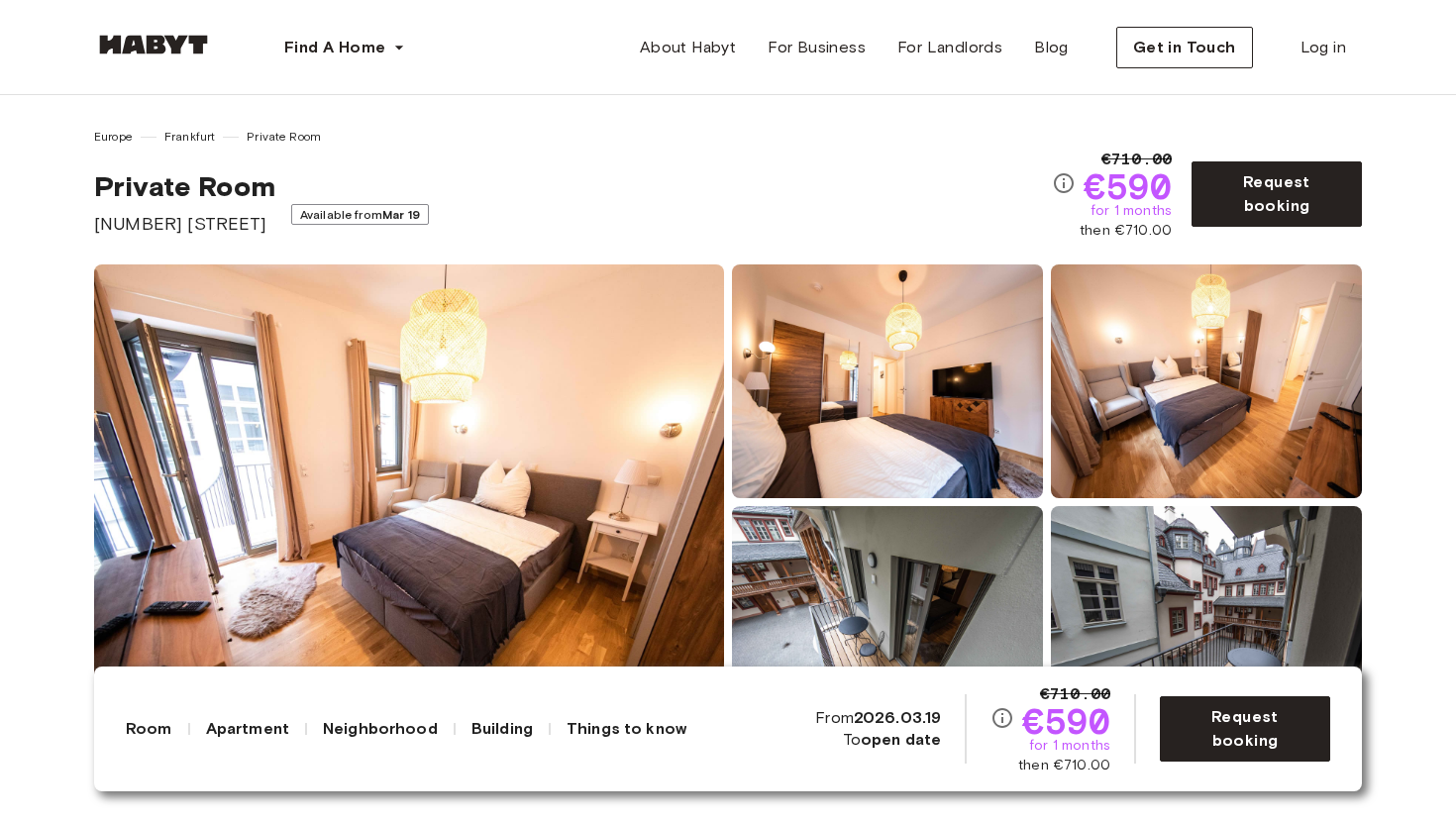 scroll, scrollTop: 0, scrollLeft: 0, axis: both 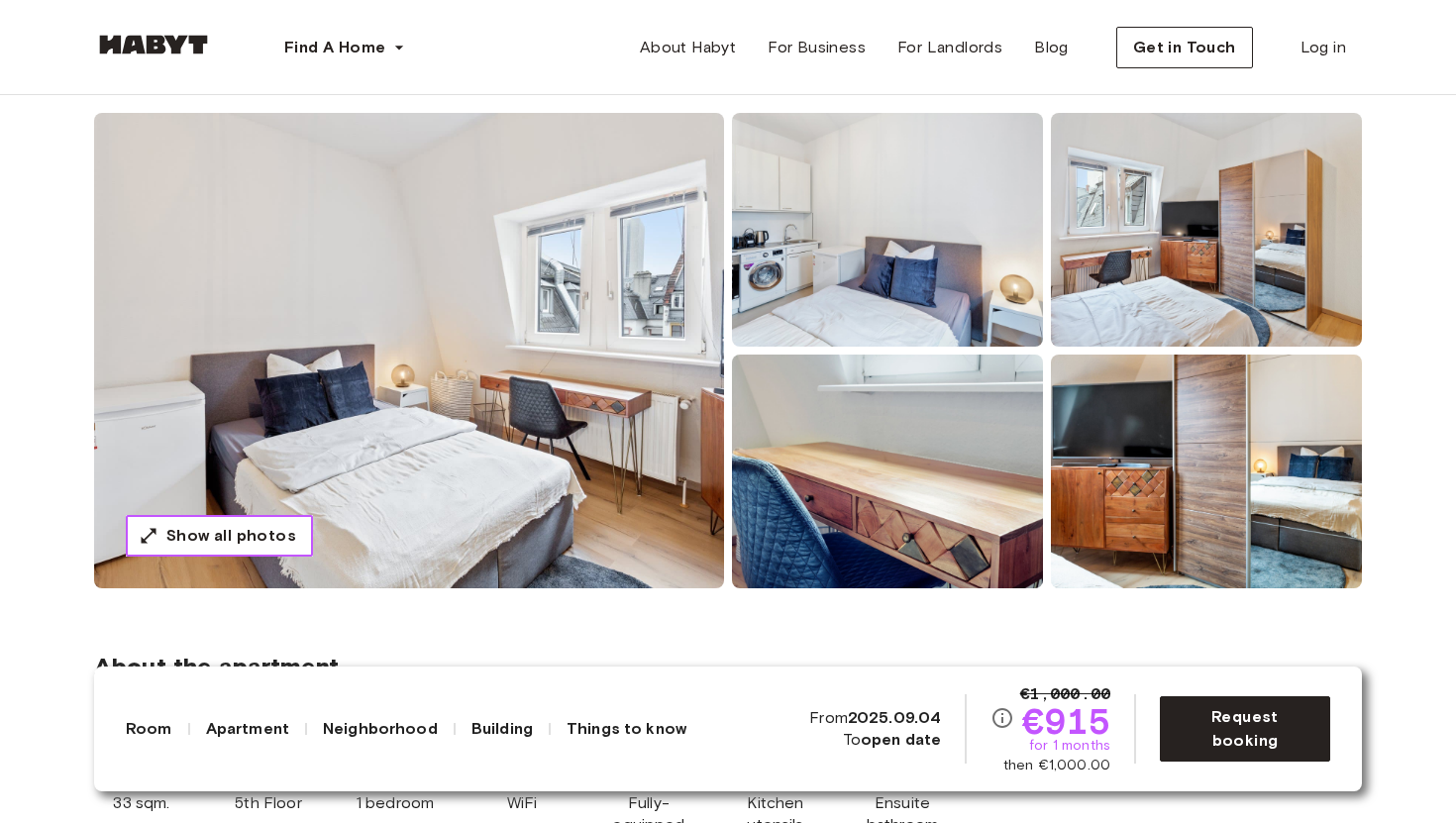 click on "Show all photos" at bounding box center (231, 536) 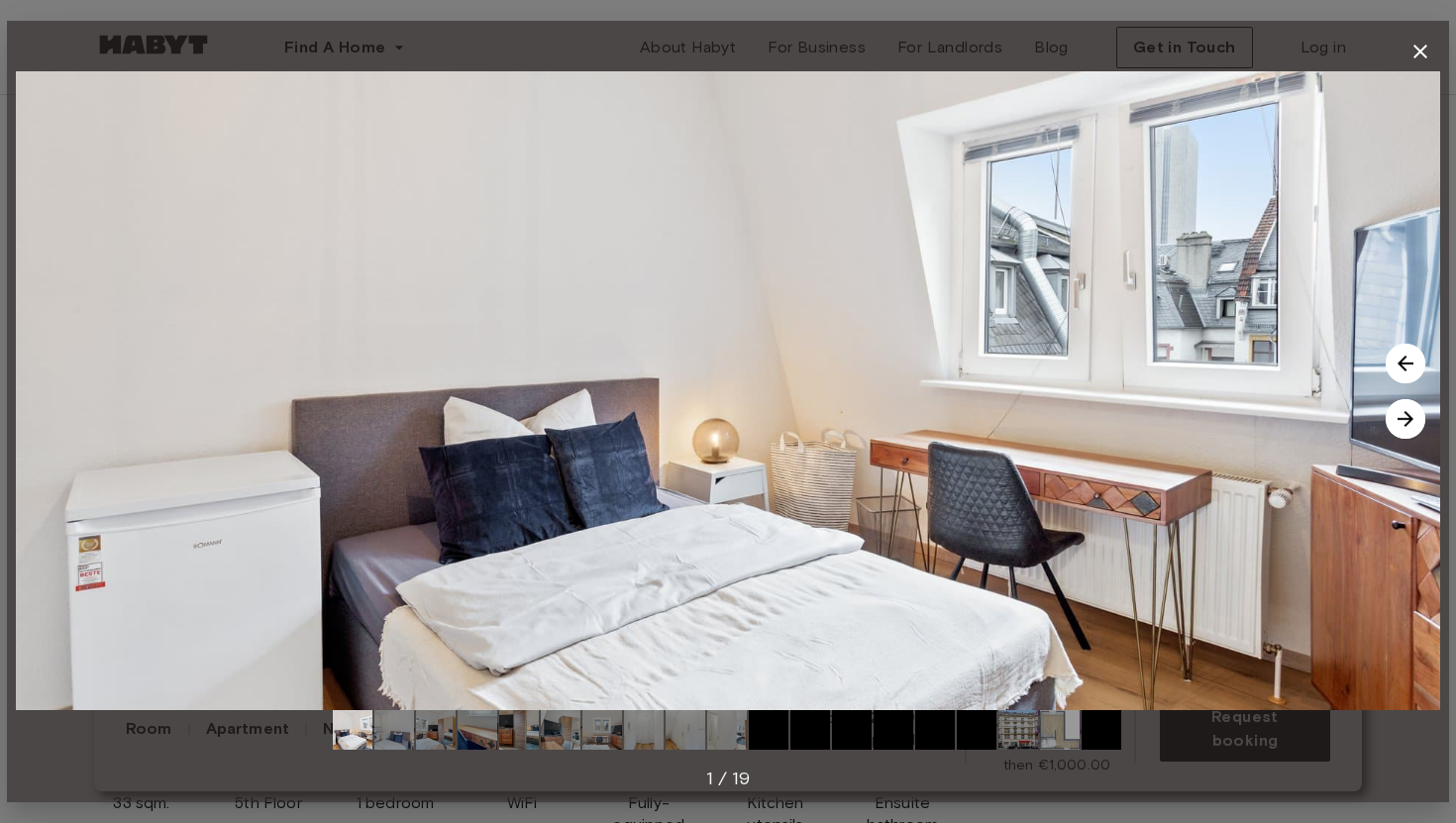 click at bounding box center [1405, 419] 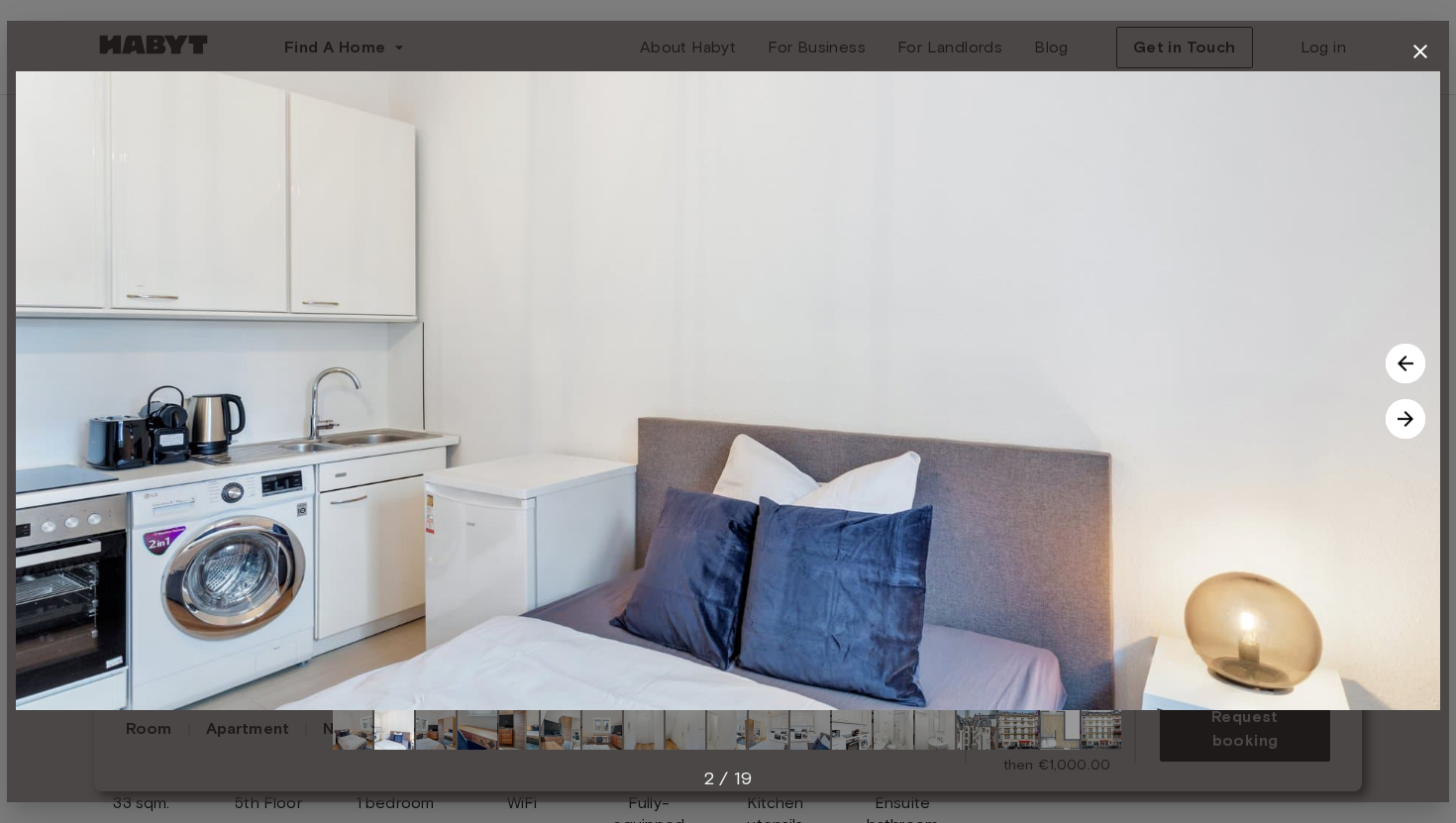 click at bounding box center [1405, 419] 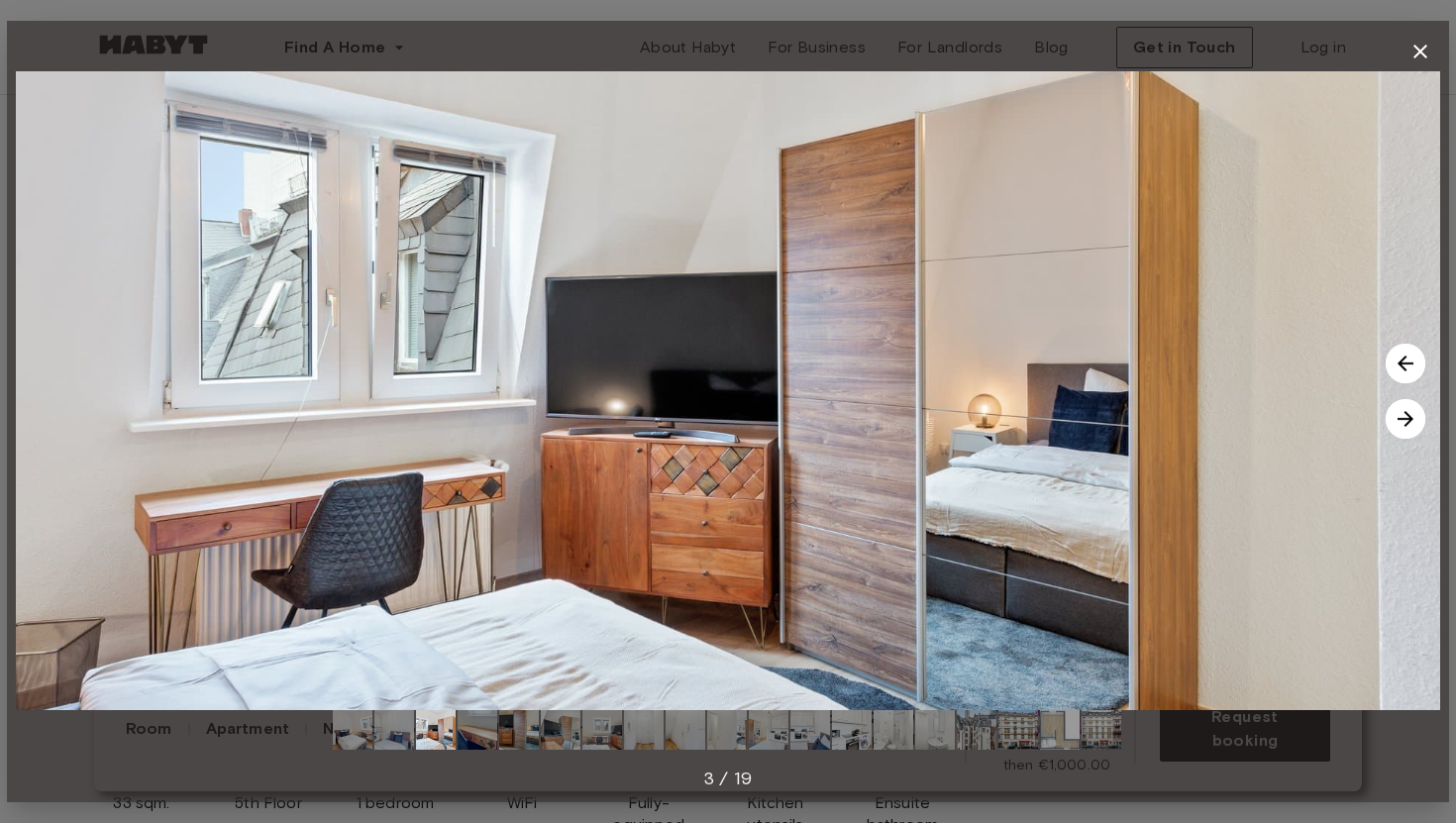 click at bounding box center [1405, 419] 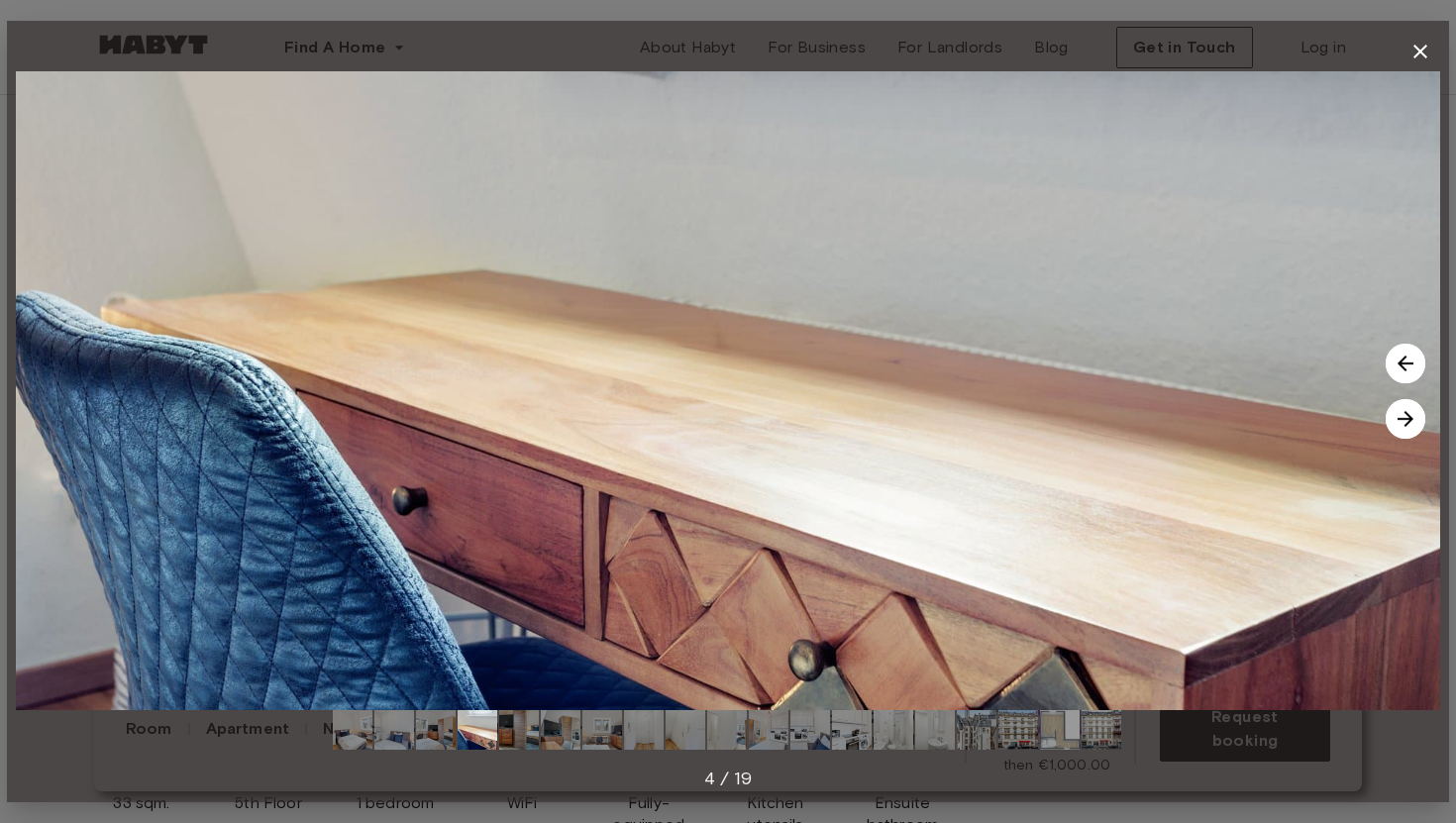 click at bounding box center (1405, 419) 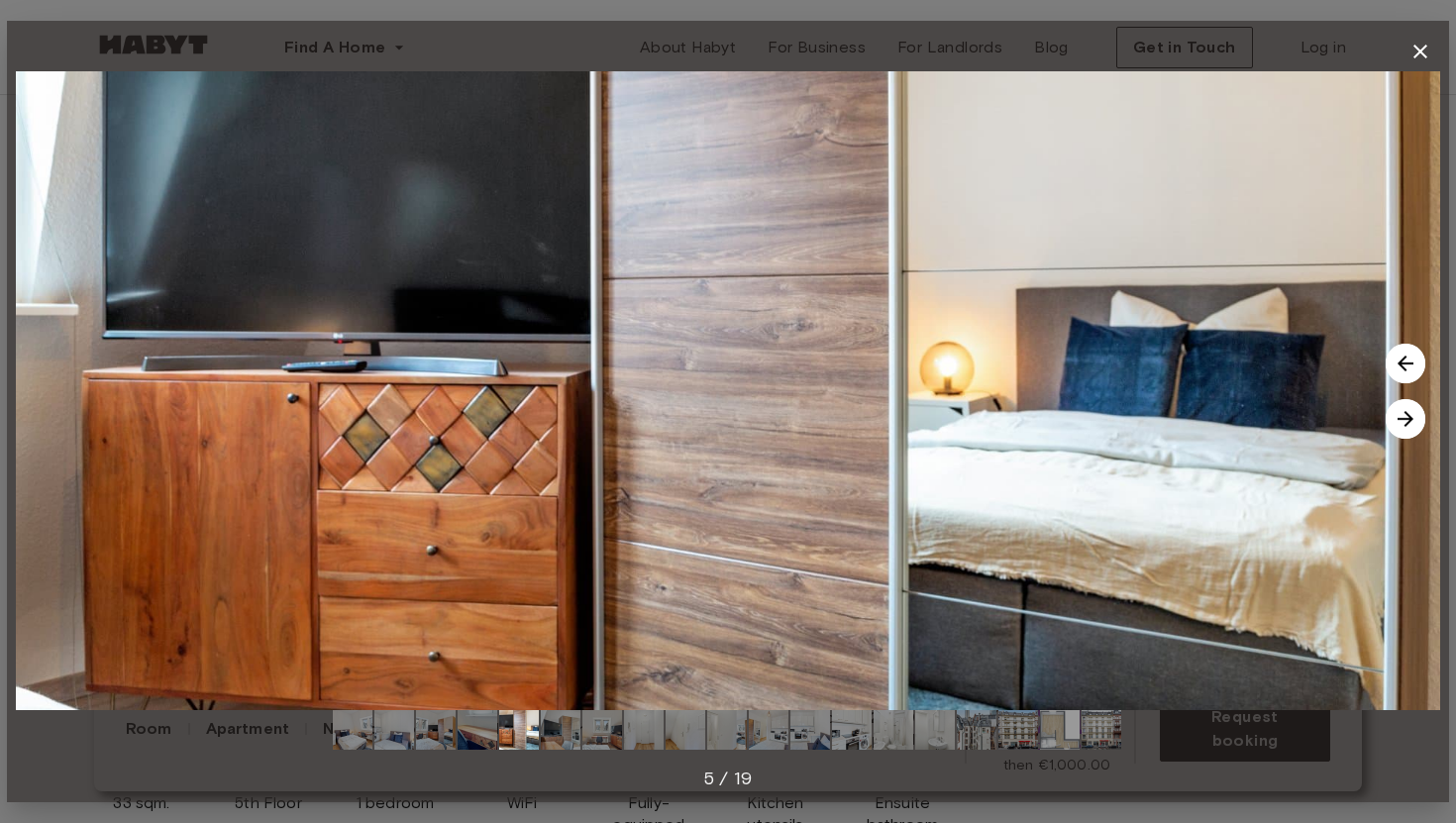 click at bounding box center (1405, 419) 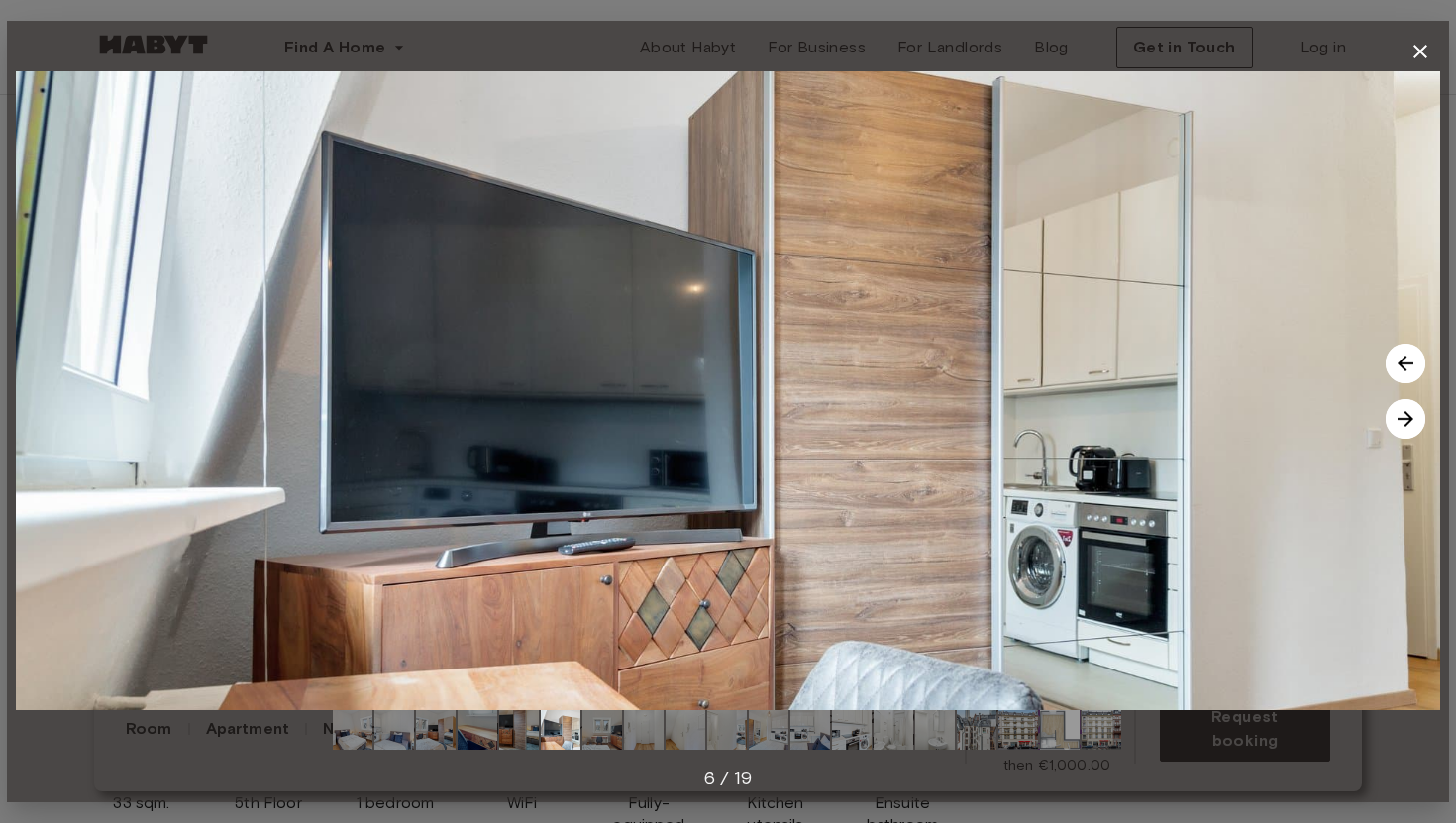 click at bounding box center [1405, 419] 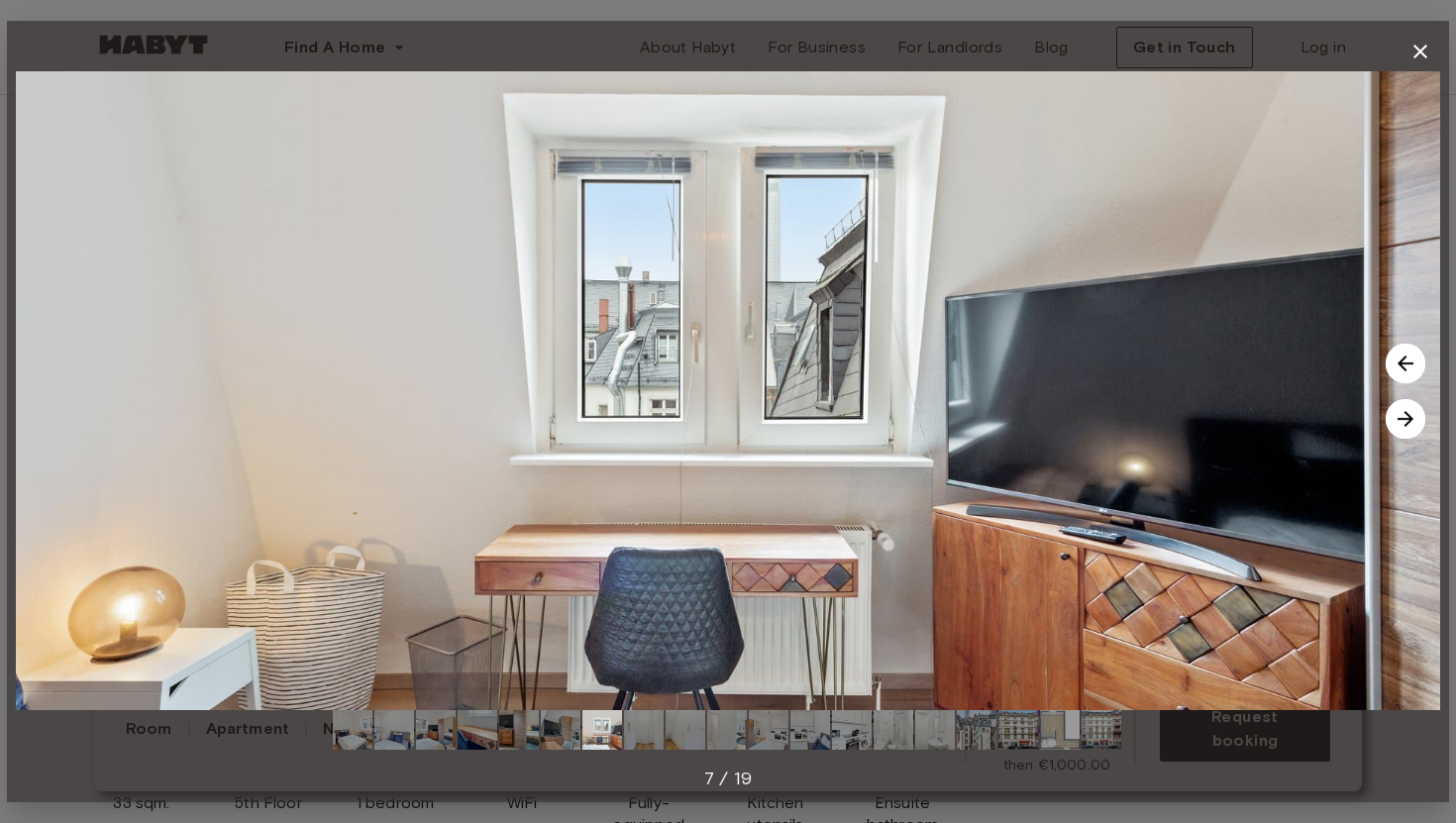 click at bounding box center [1405, 419] 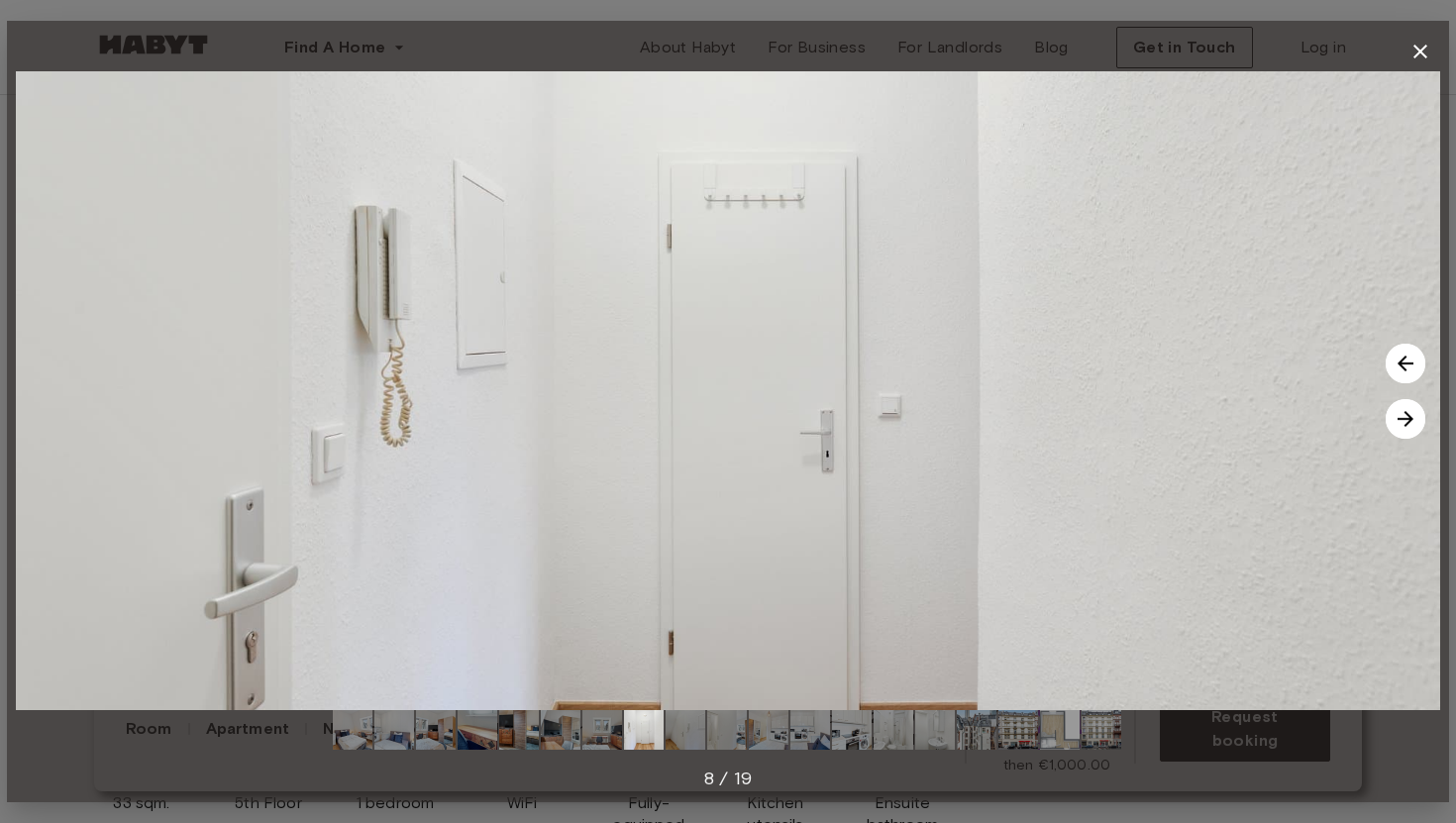 click at bounding box center (1405, 419) 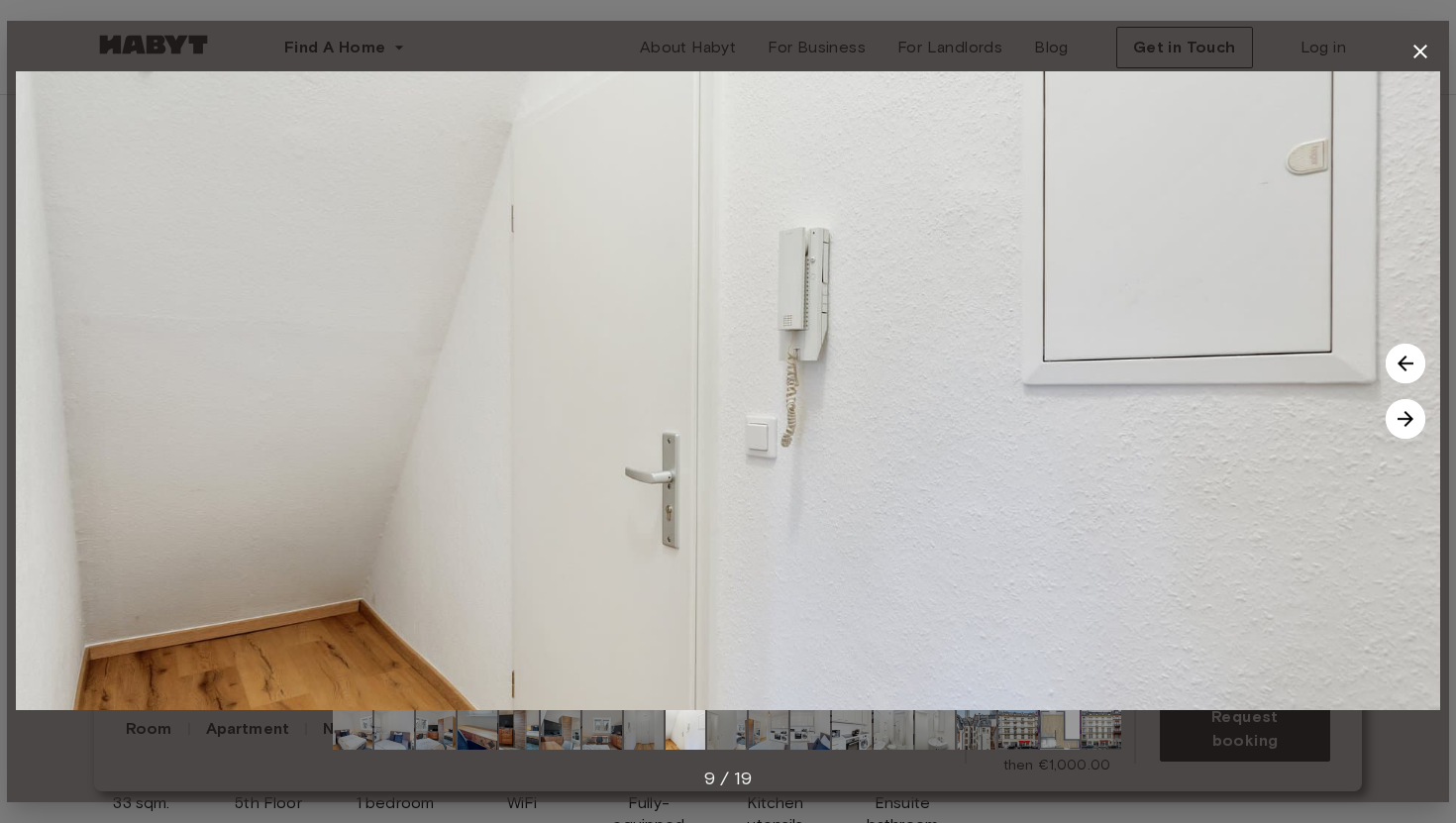 click at bounding box center [1405, 363] 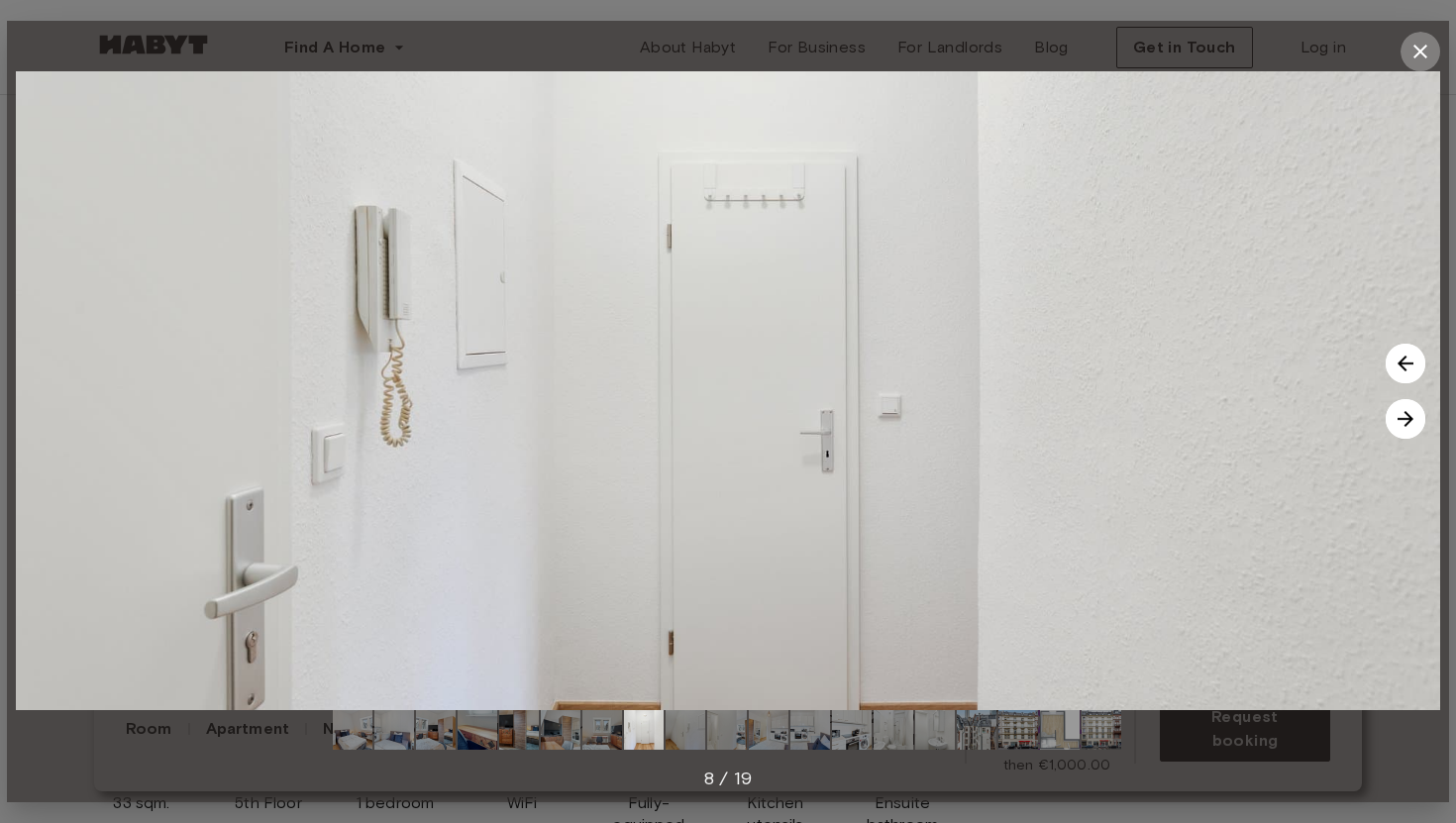 click 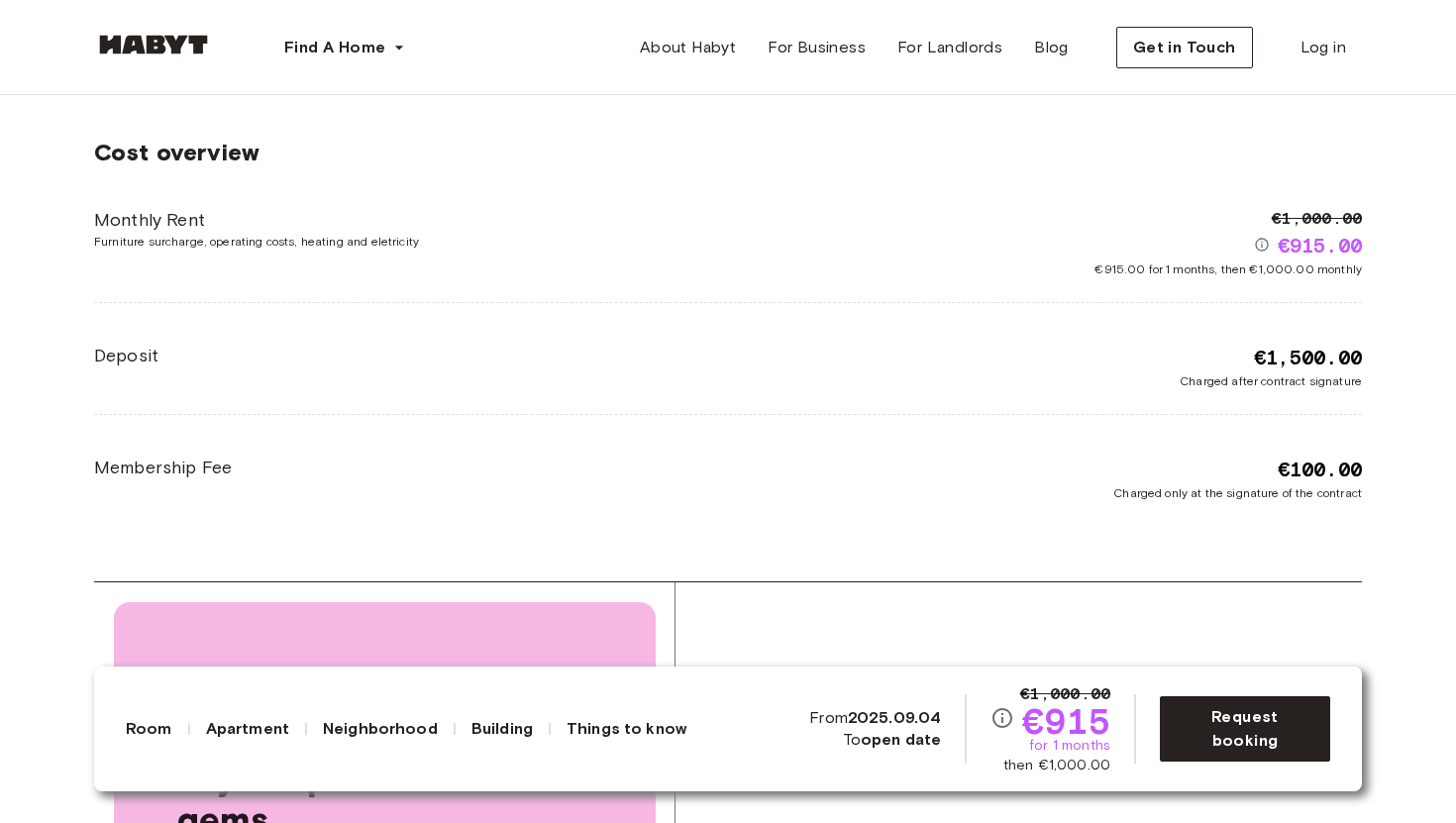 scroll, scrollTop: 2064, scrollLeft: 0, axis: vertical 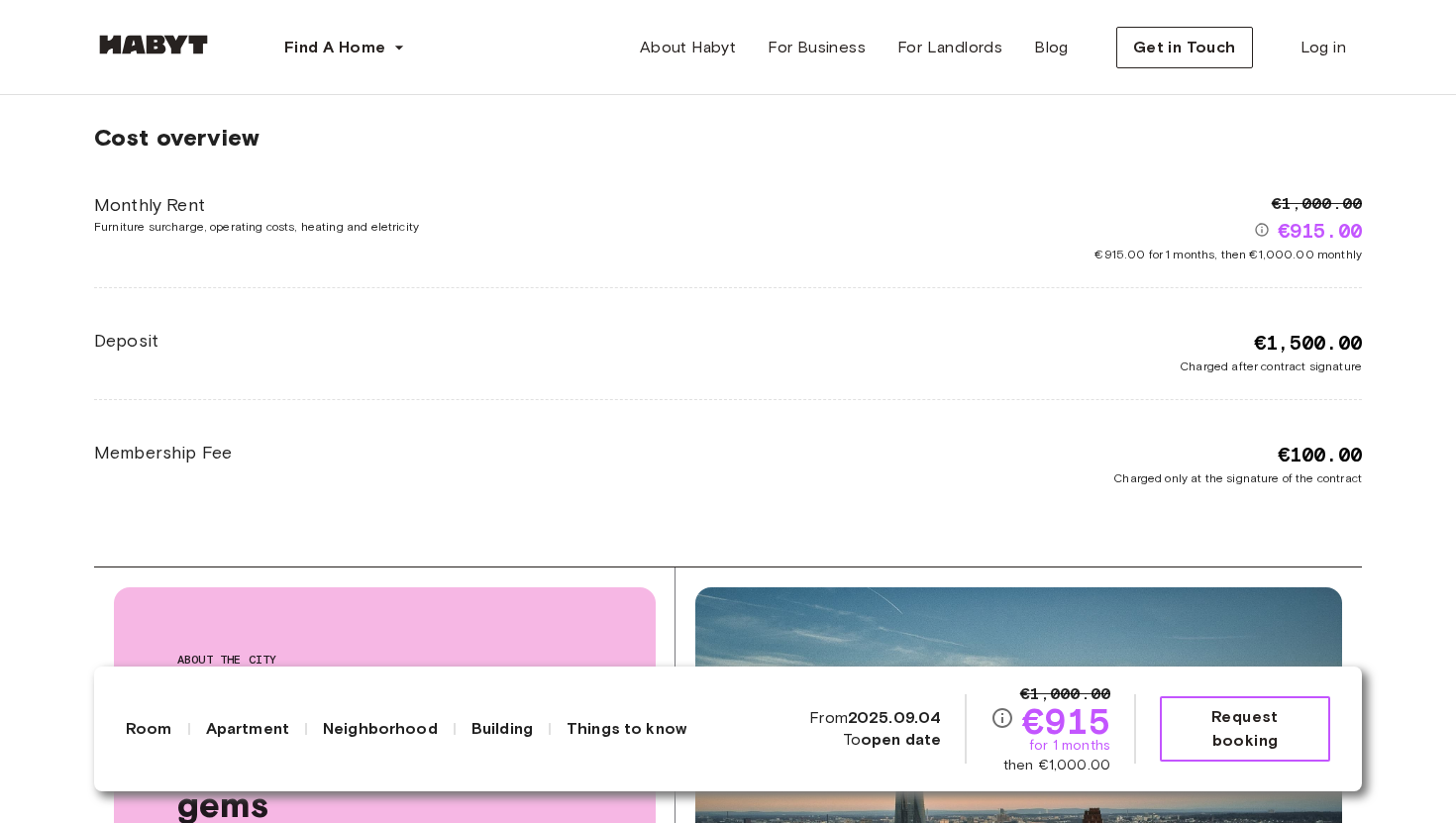 click on "Request booking" at bounding box center (1245, 729) 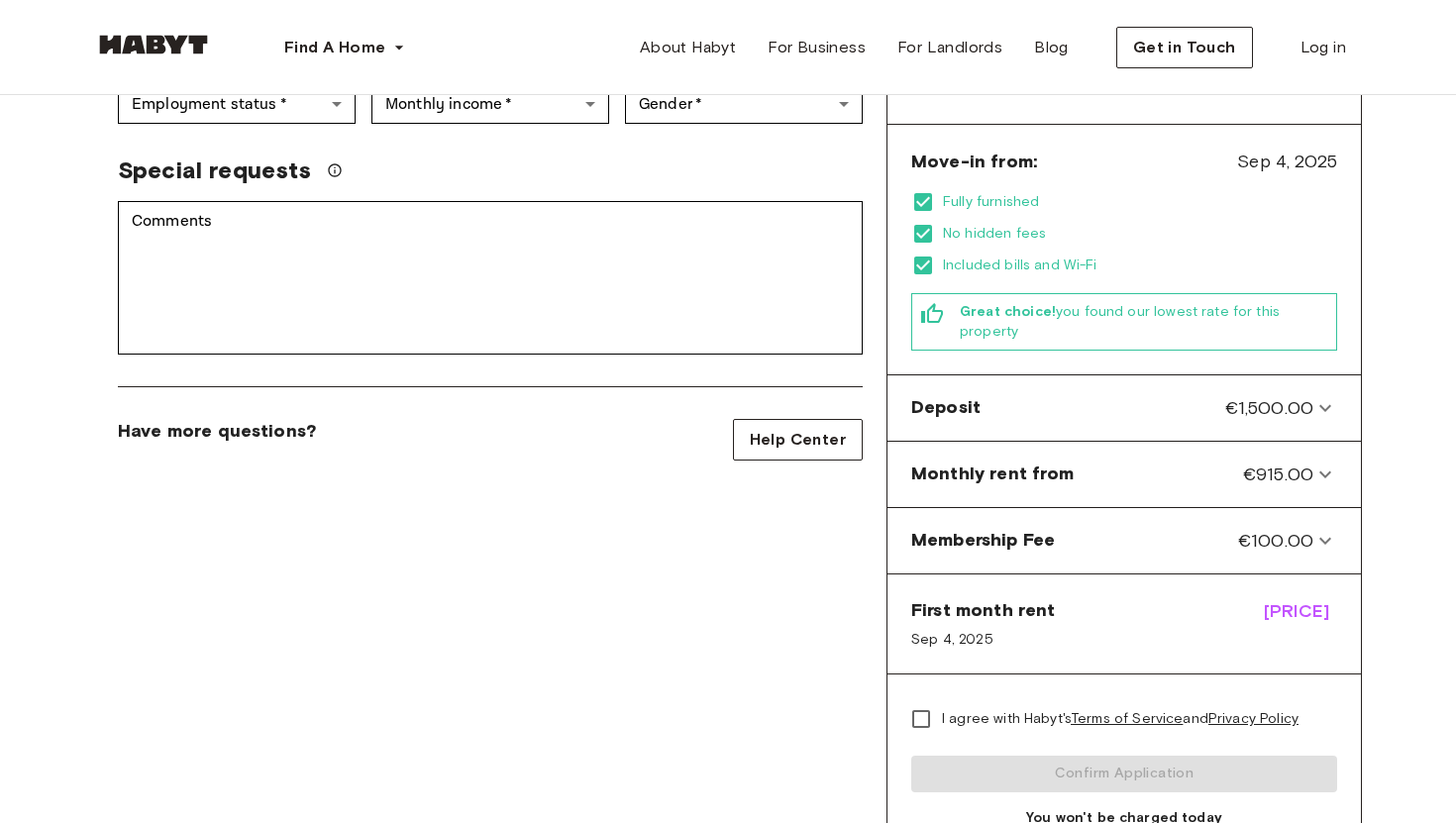 scroll, scrollTop: 499, scrollLeft: 0, axis: vertical 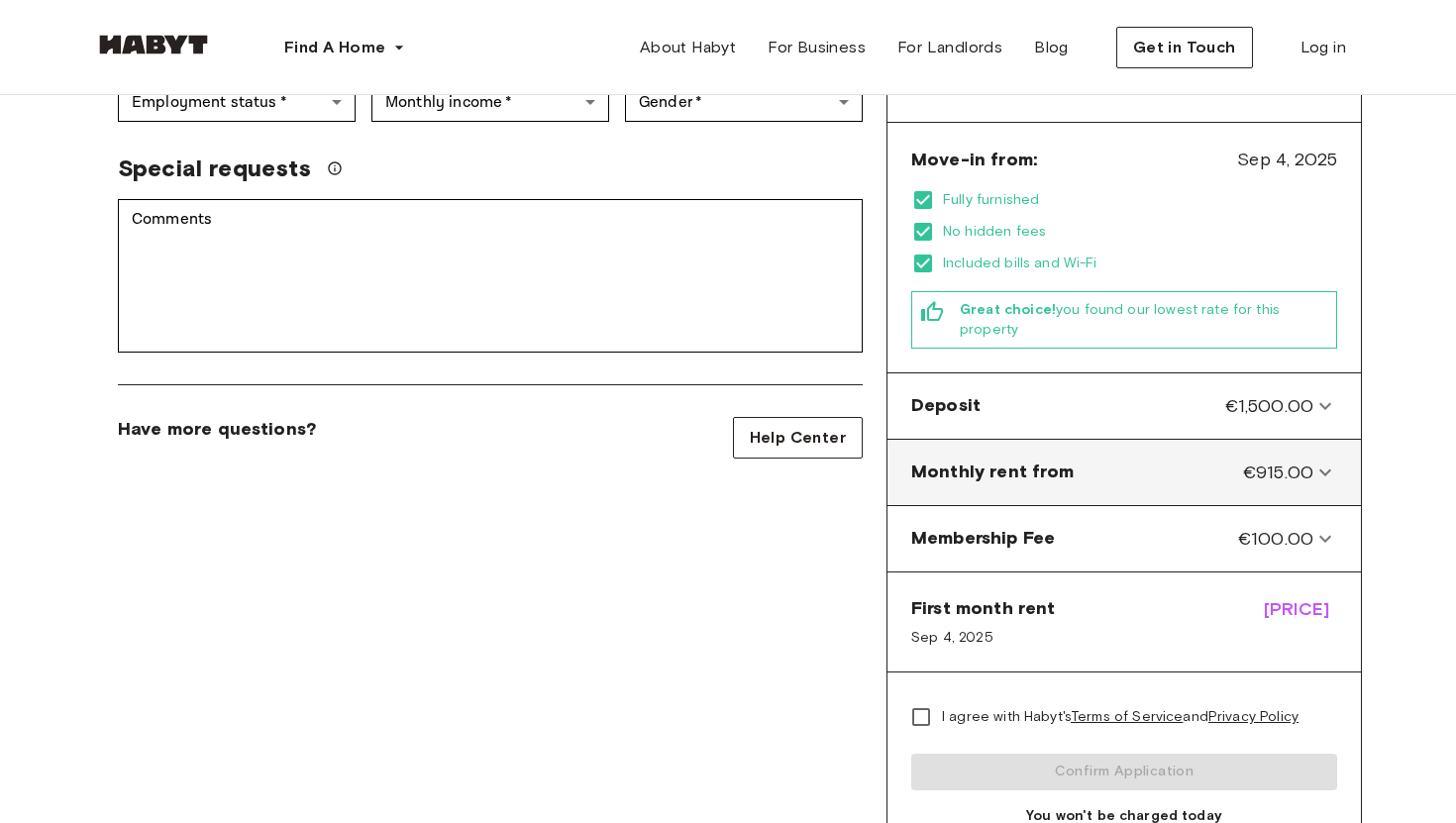 click on "Monthly rent from [PRICE]" at bounding box center [1124, 472] 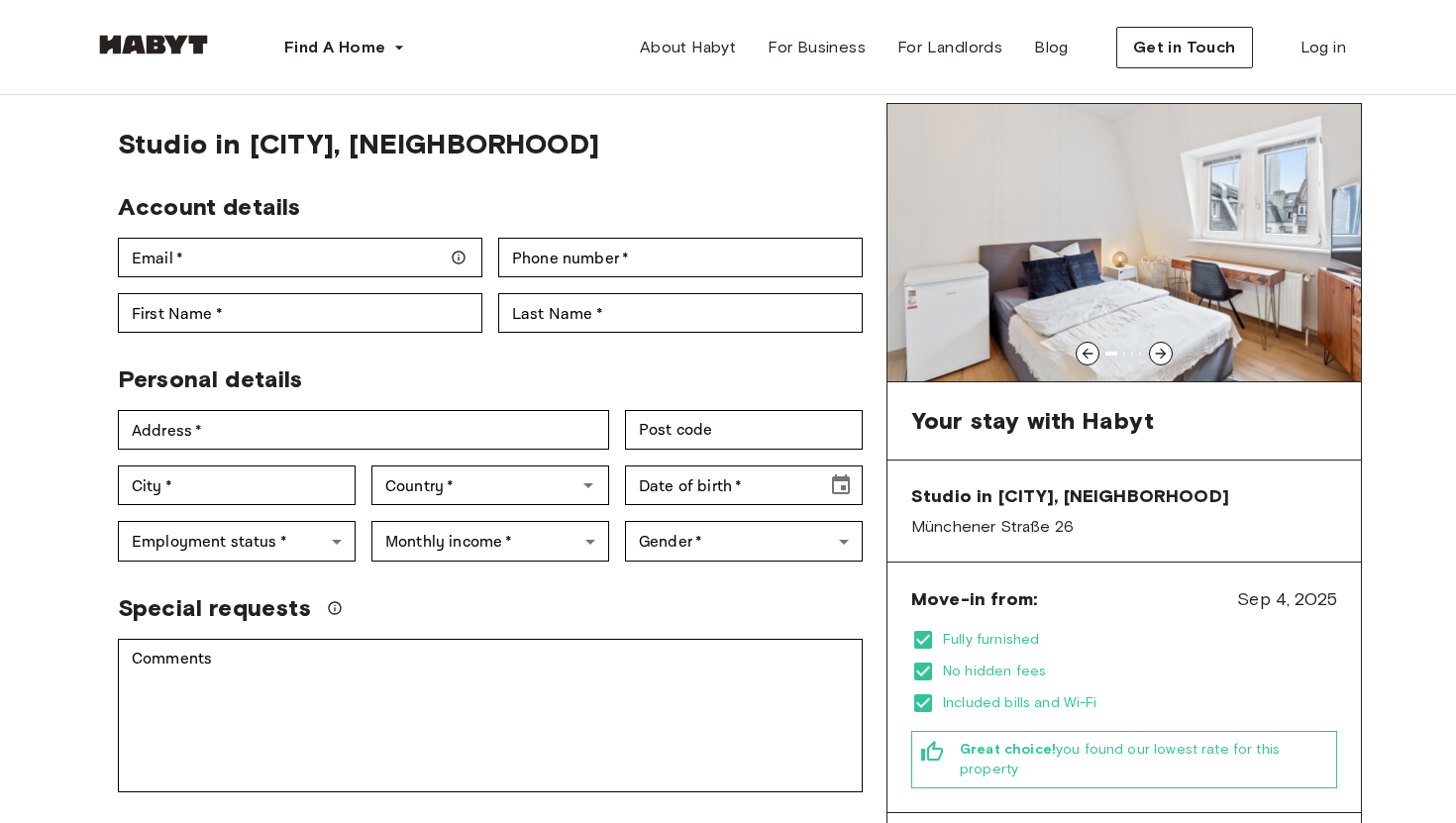 scroll, scrollTop: 65, scrollLeft: 0, axis: vertical 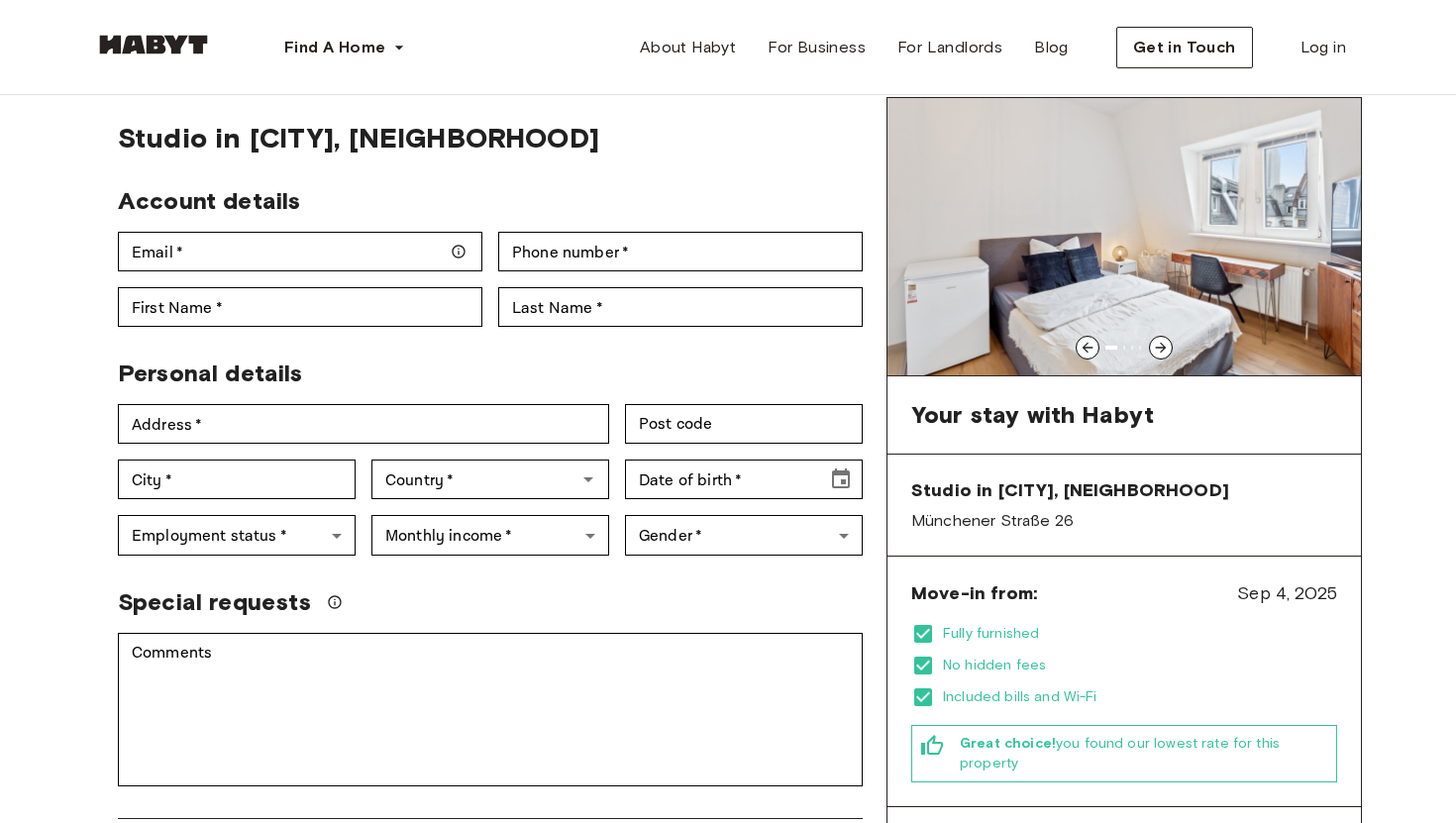 click 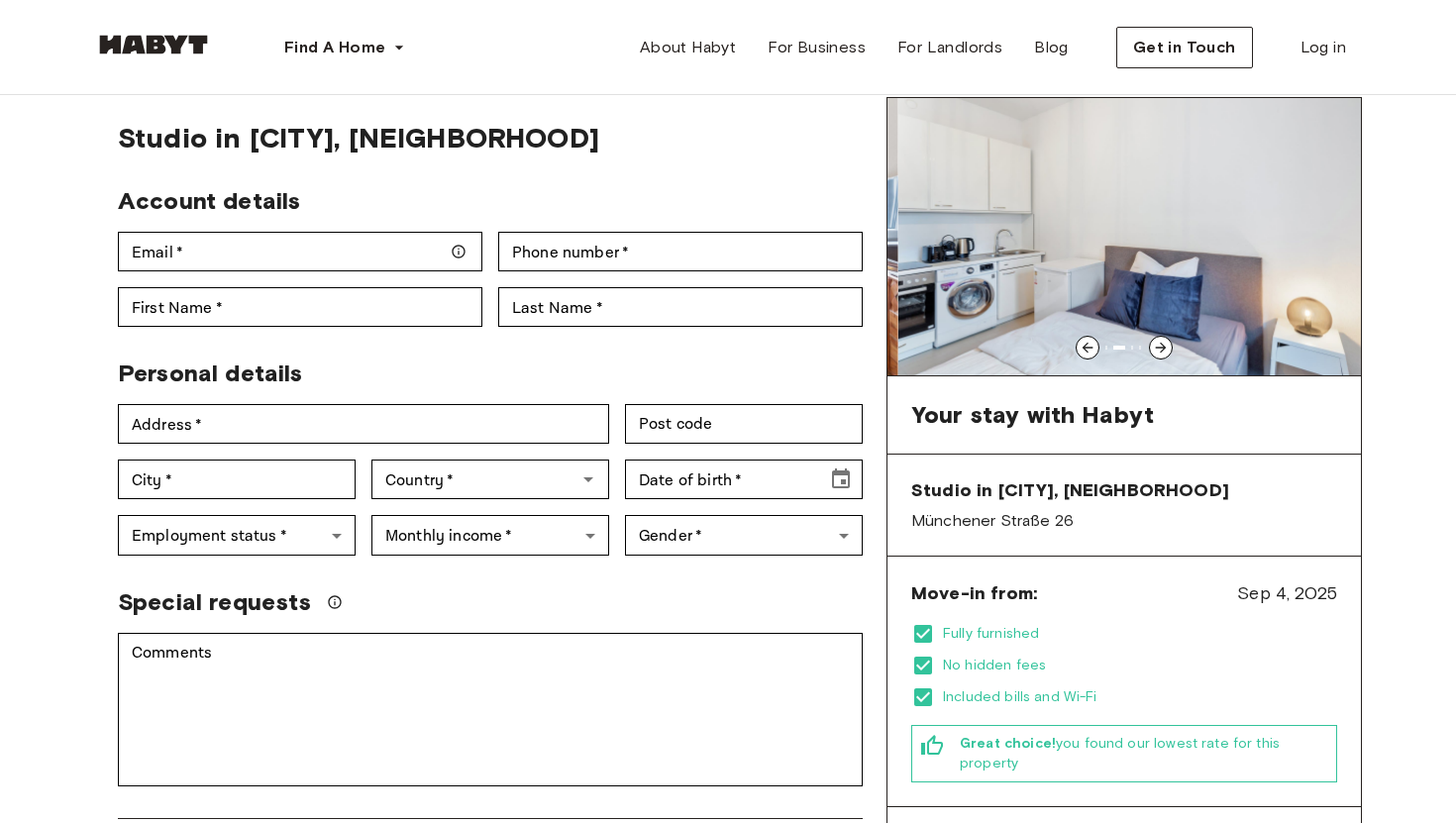 click 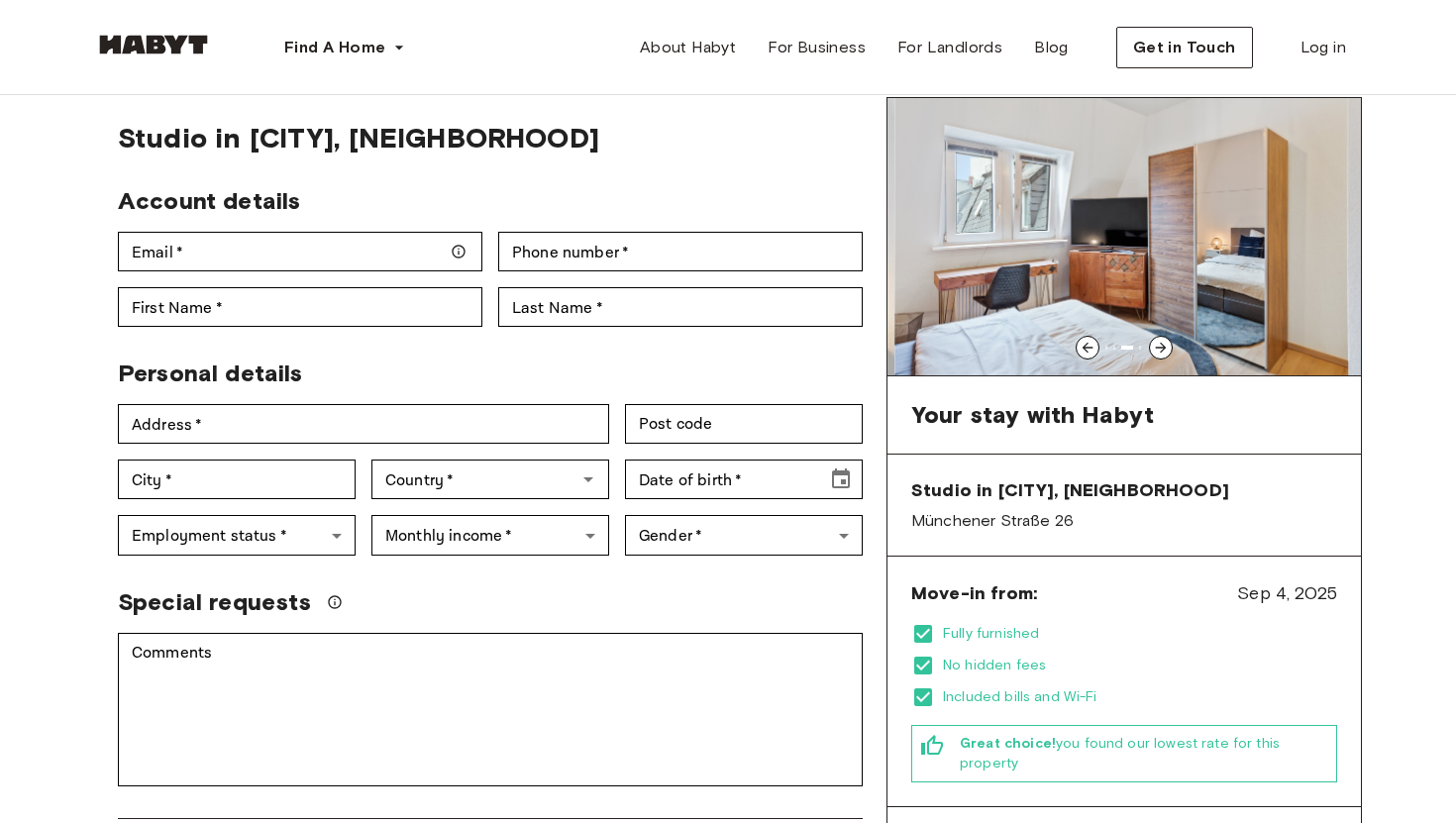 click 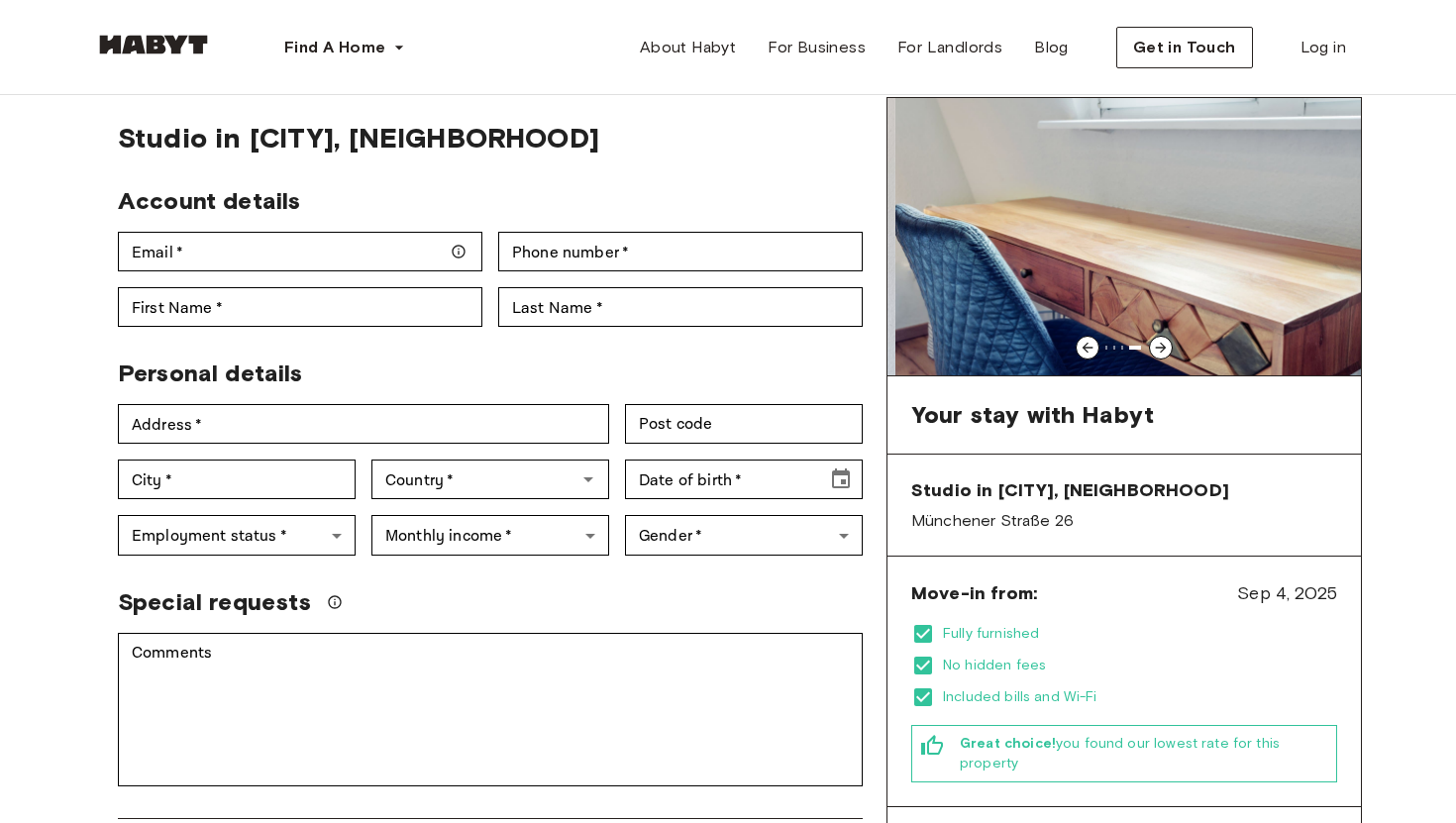click 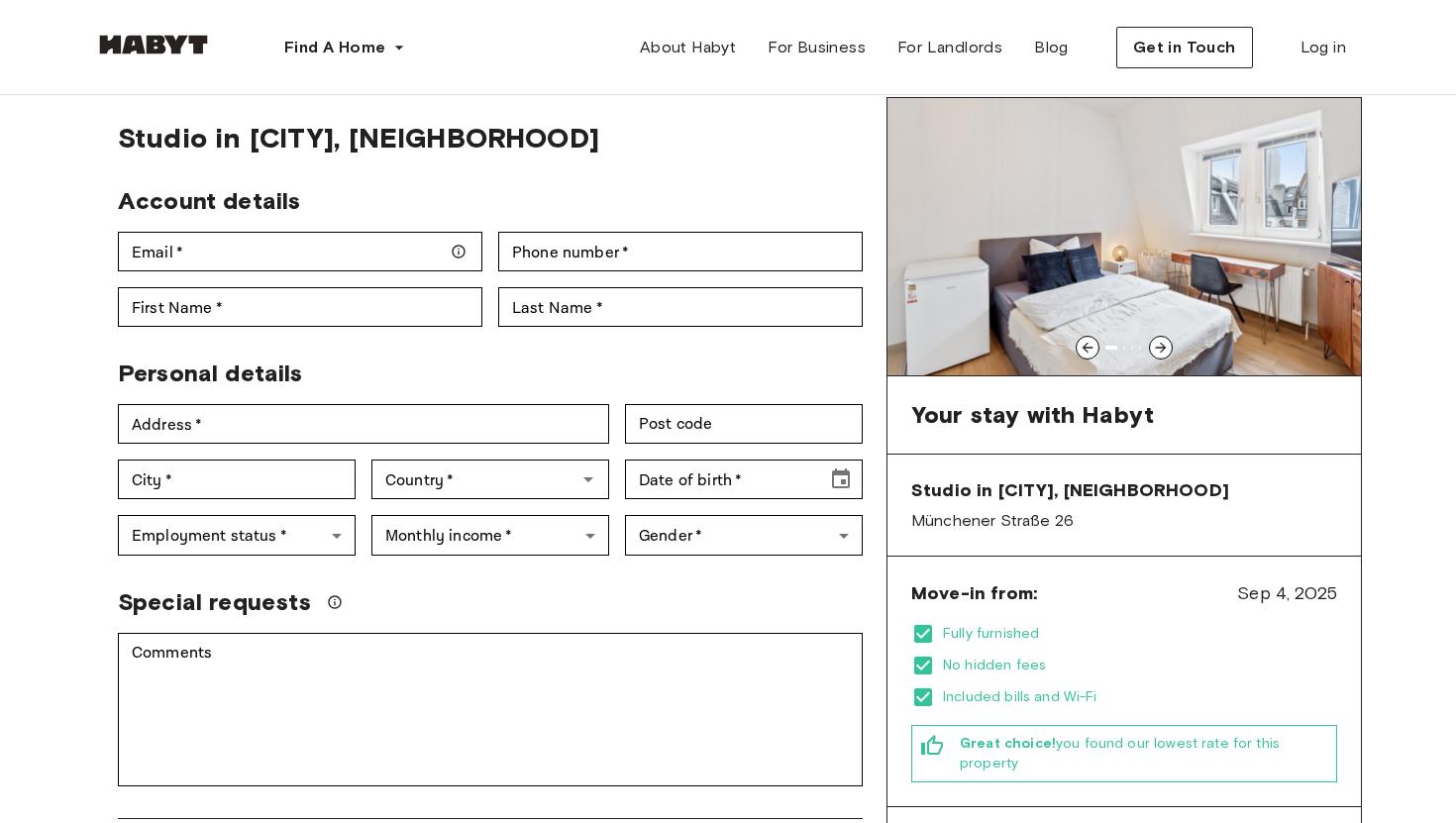 scroll, scrollTop: 0, scrollLeft: 0, axis: both 